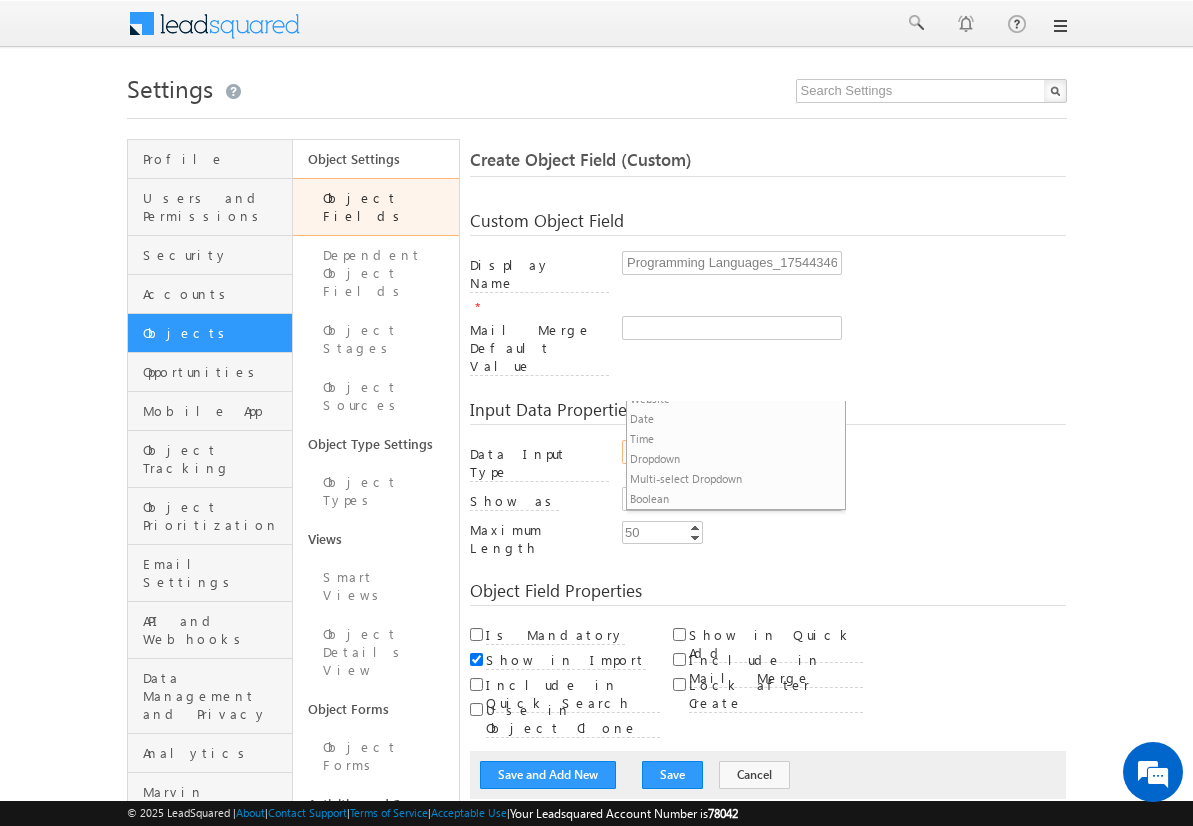 scroll, scrollTop: 0, scrollLeft: 0, axis: both 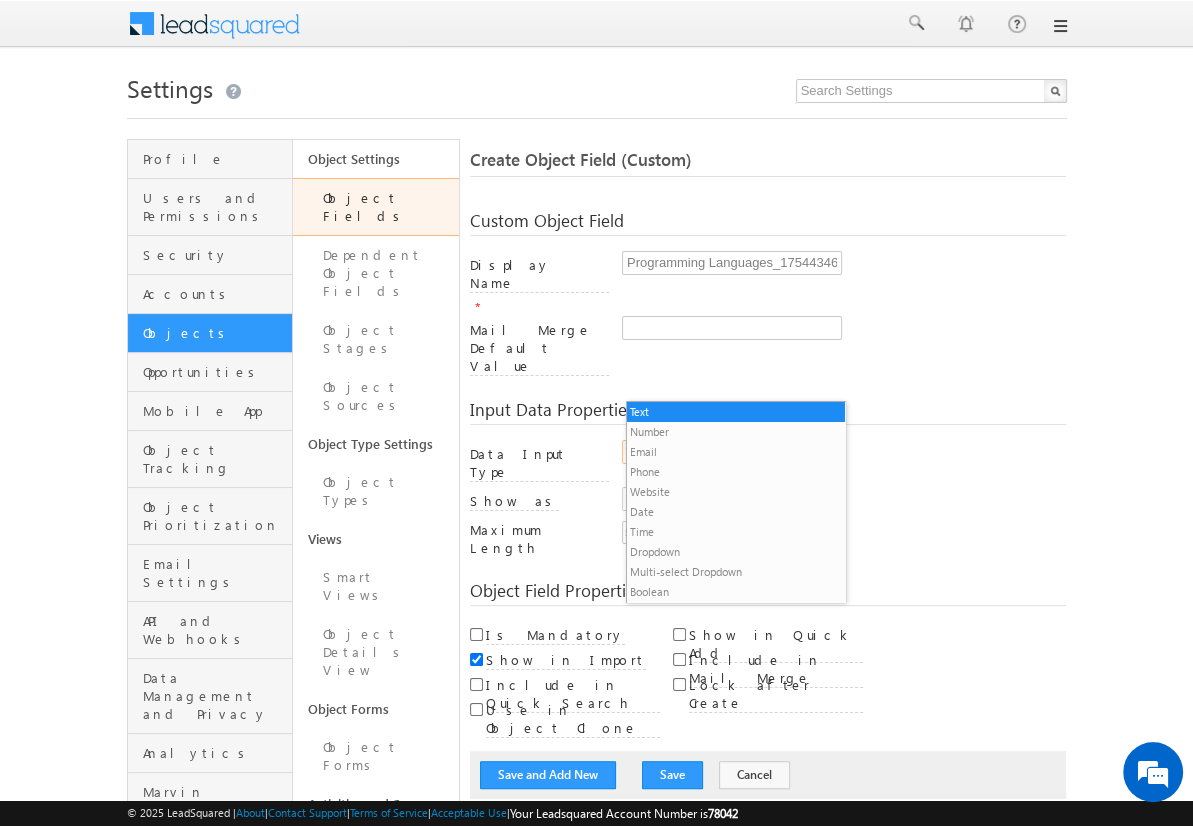 click on "Multi-select Dropdown" at bounding box center [736, 572] 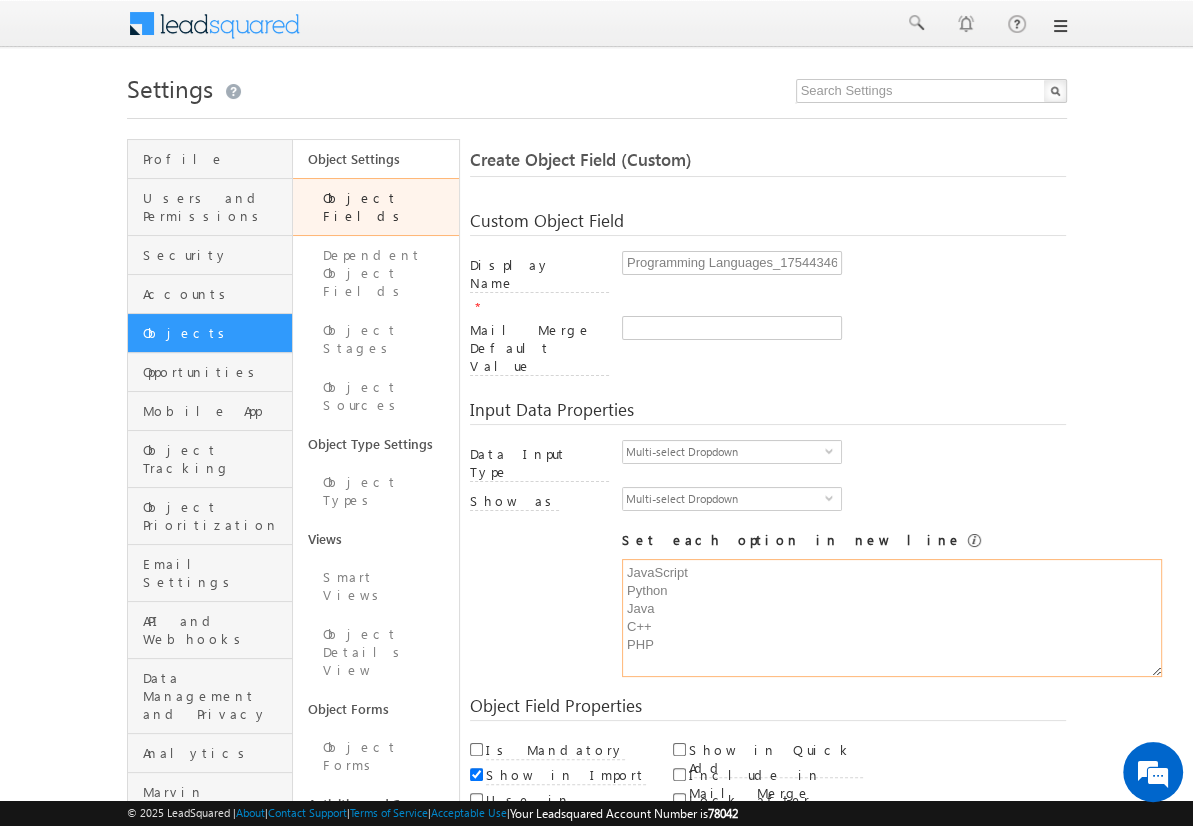 type on "JavaScript
Python
Java
C++
PHP" 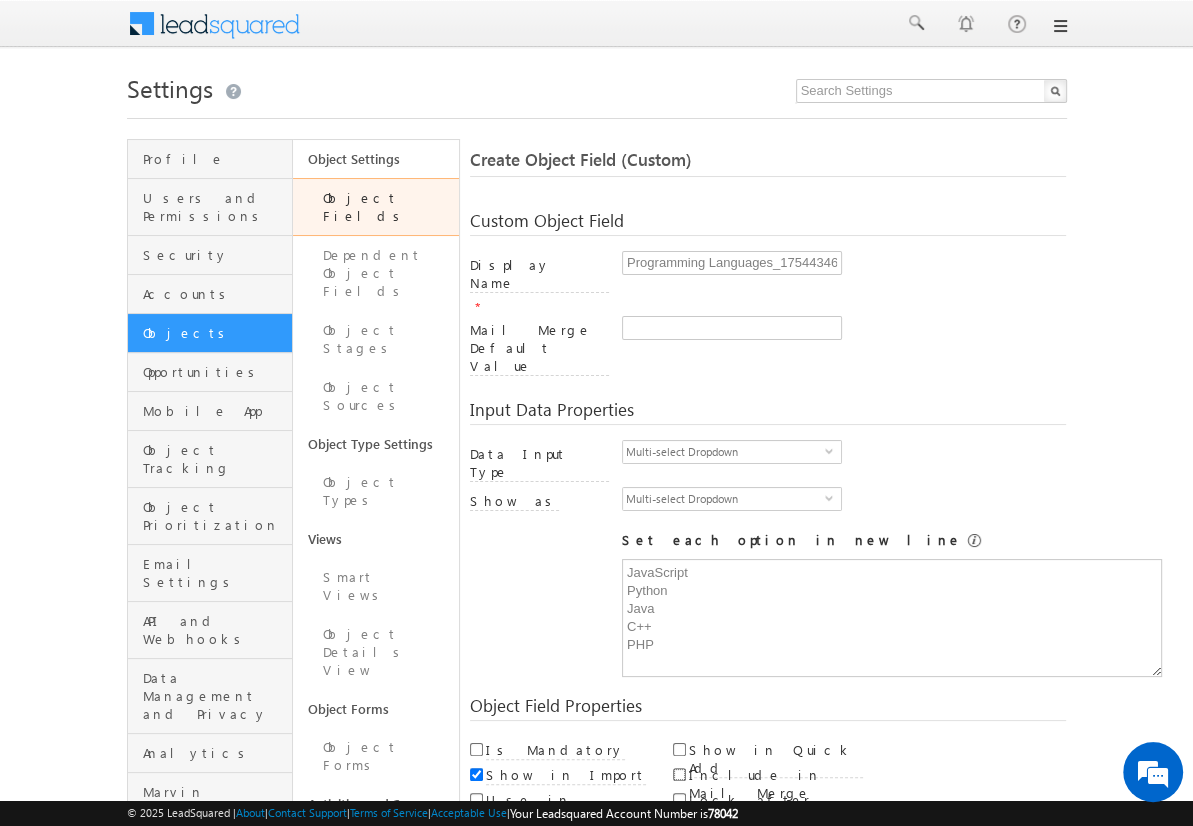 click on "Include in Mail Merge" at bounding box center [679, 774] 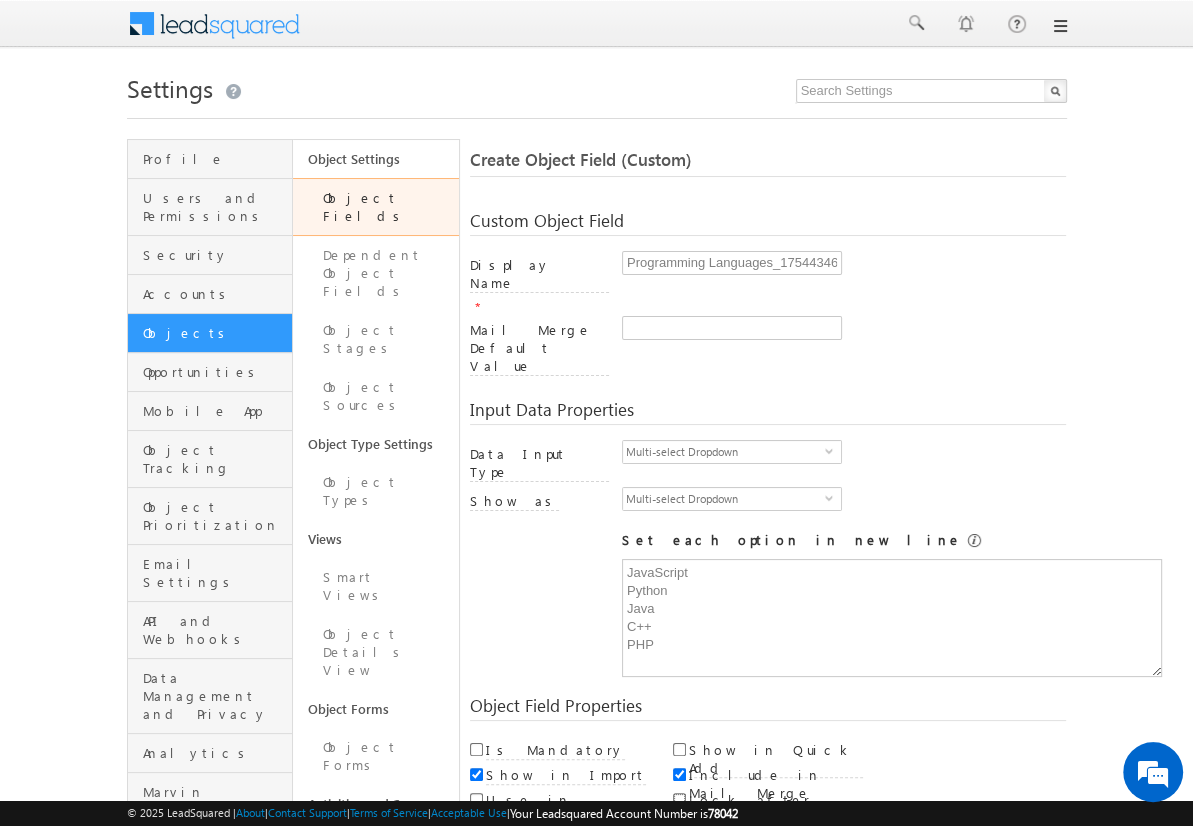 click on "Lock after Create" at bounding box center [679, 799] 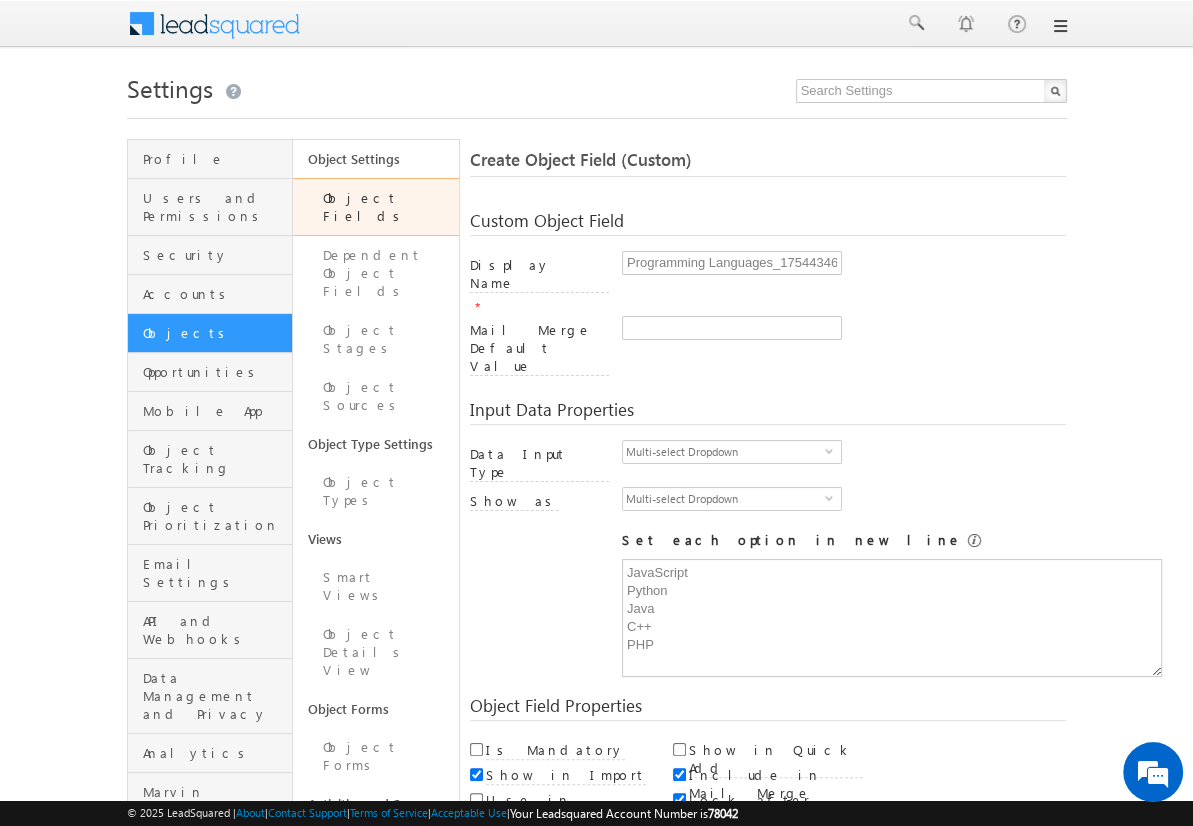 click on "Save and Add New" at bounding box center (548, 865) 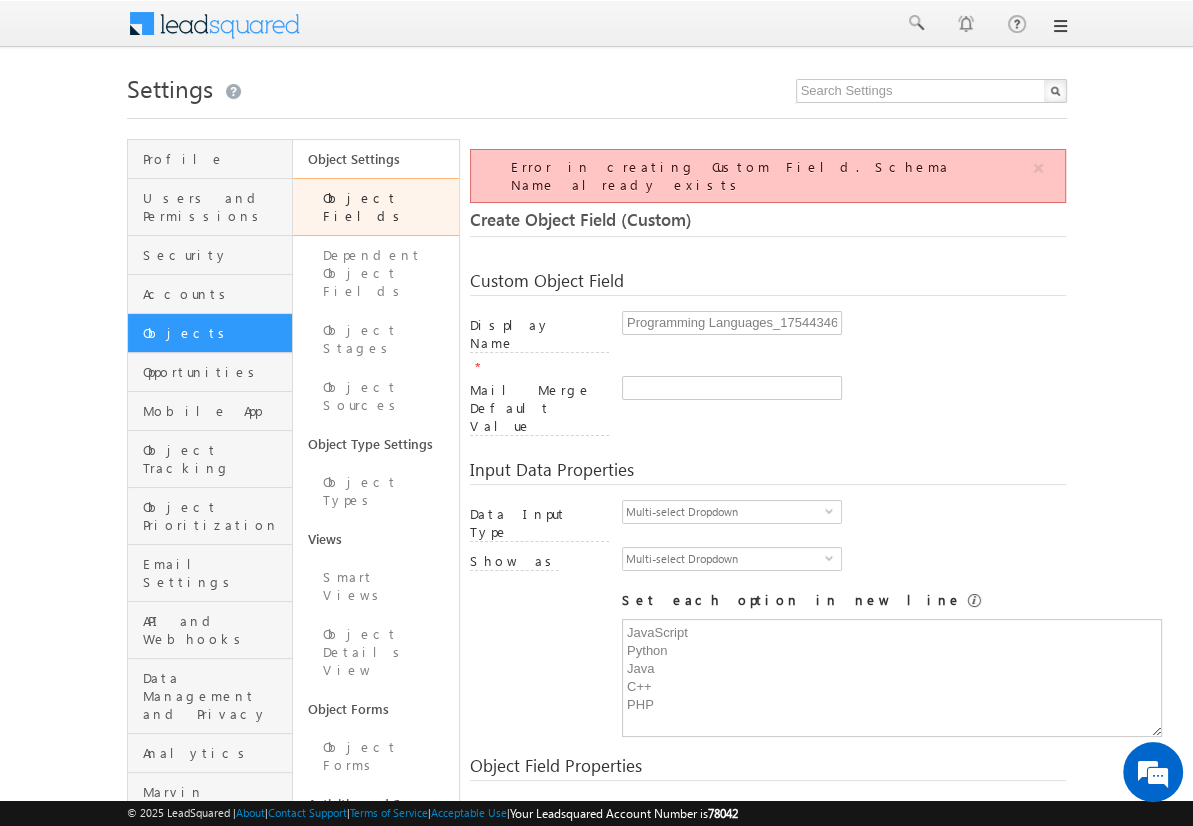 scroll, scrollTop: 149, scrollLeft: 0, axis: vertical 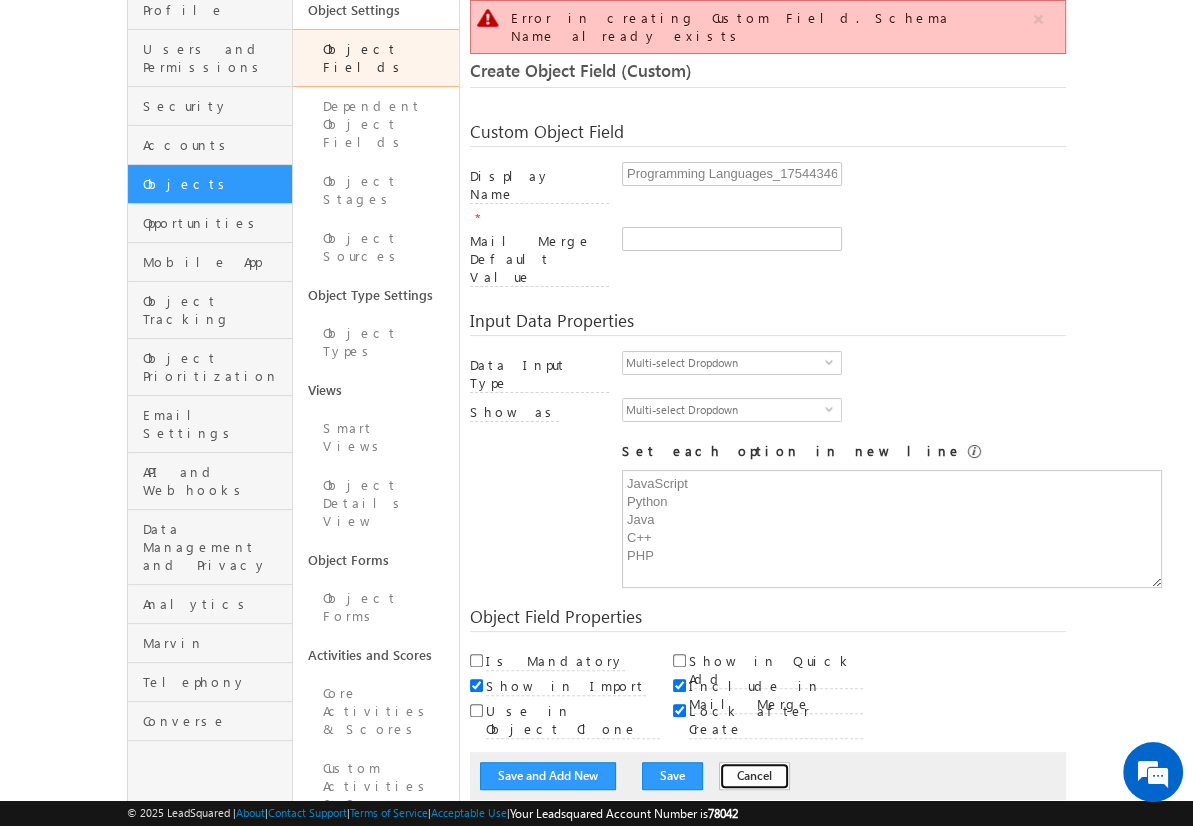click on "Cancel" at bounding box center [754, 776] 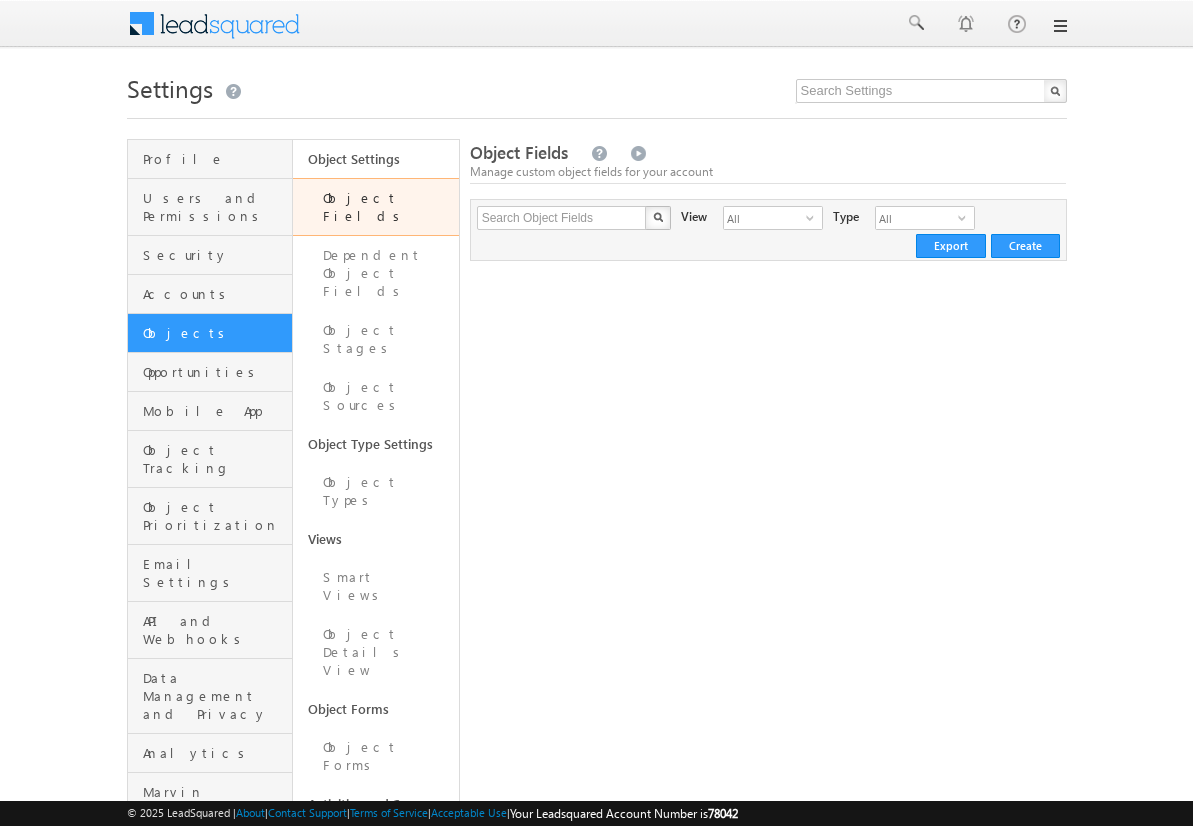 scroll, scrollTop: 0, scrollLeft: 0, axis: both 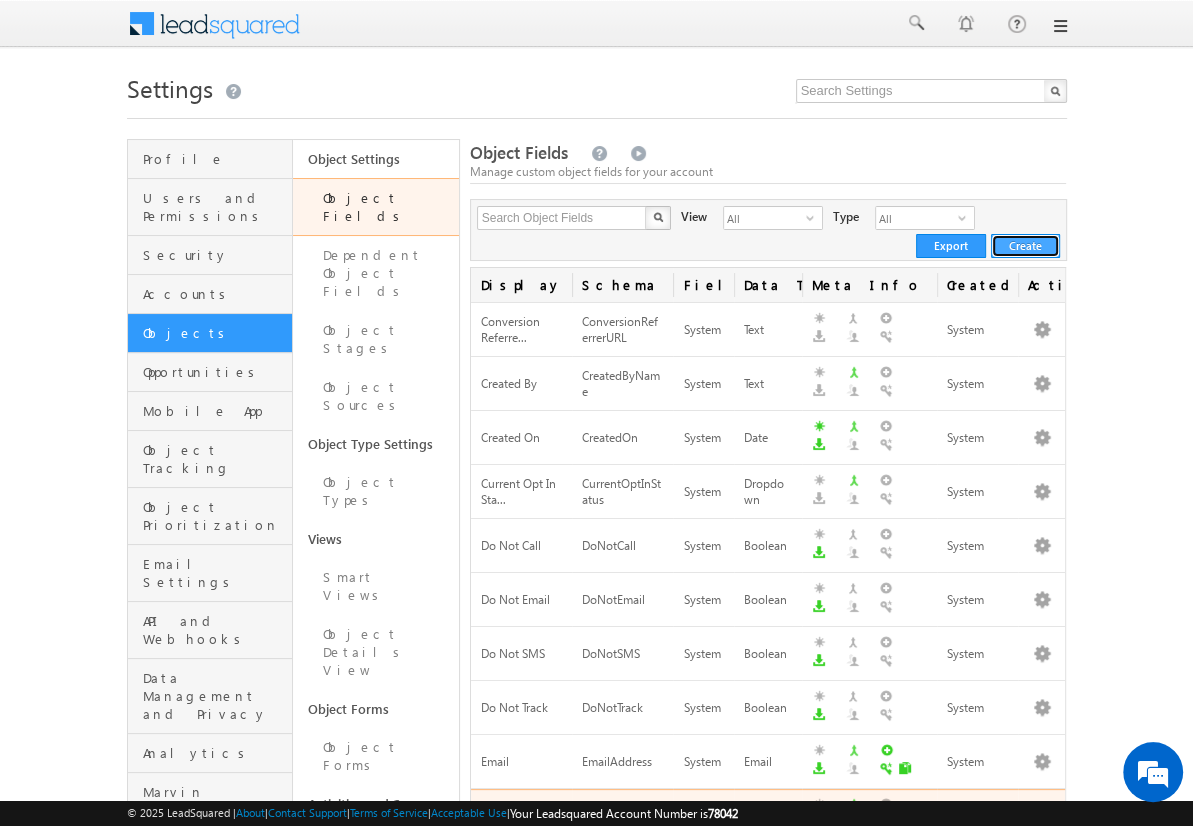 click on "Create" at bounding box center (1025, 246) 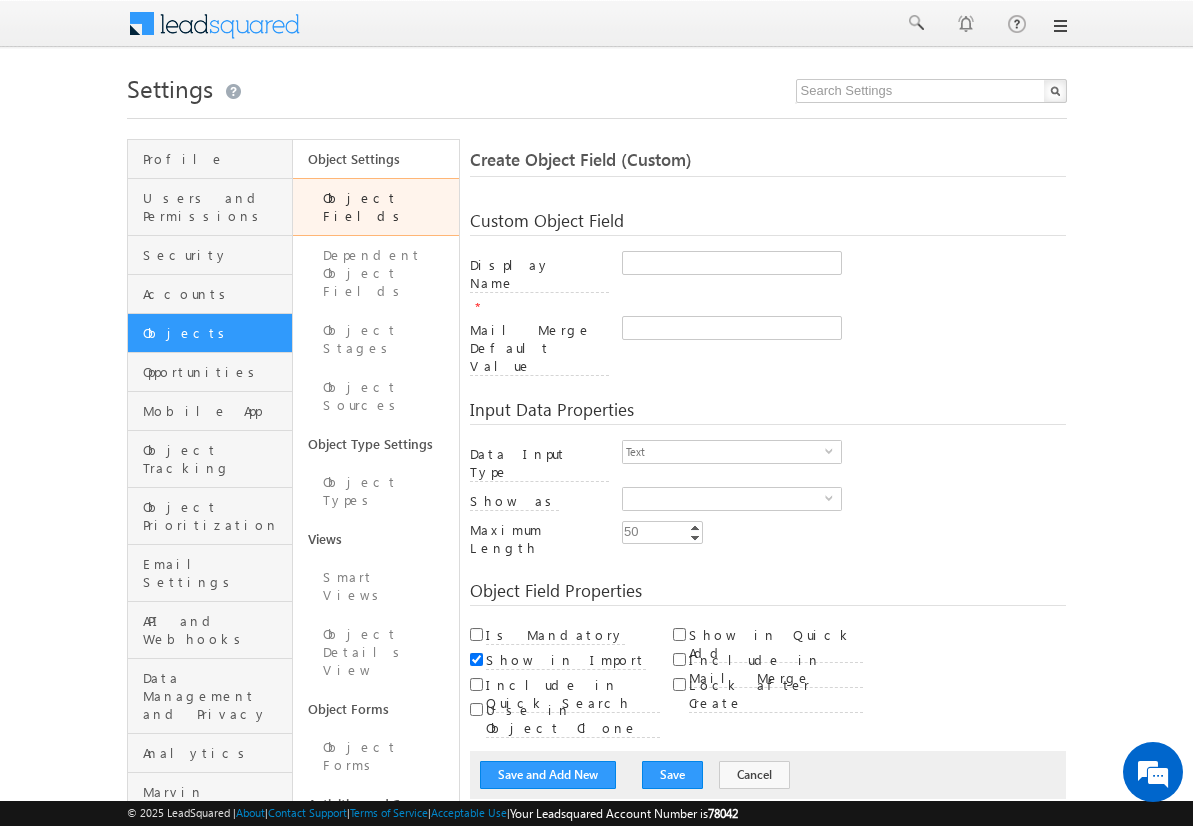 scroll, scrollTop: 0, scrollLeft: 0, axis: both 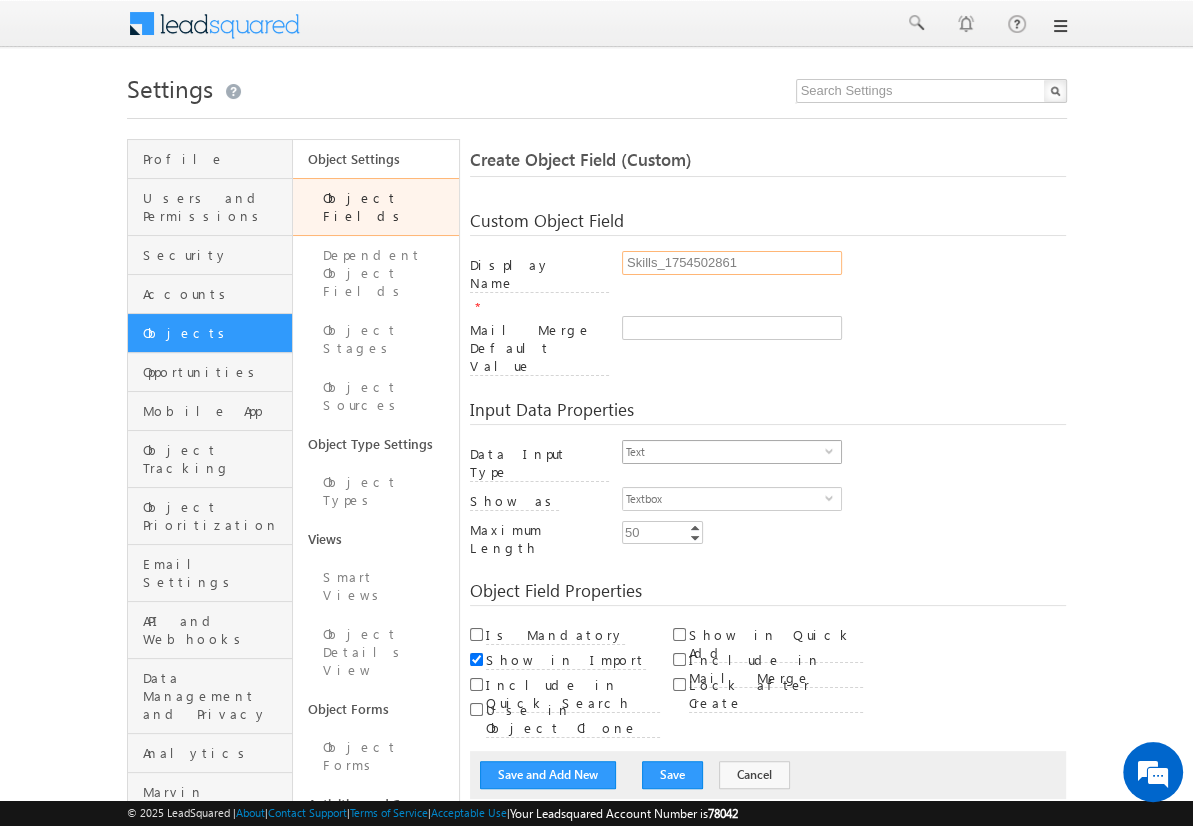 type on "Skills_1754502861" 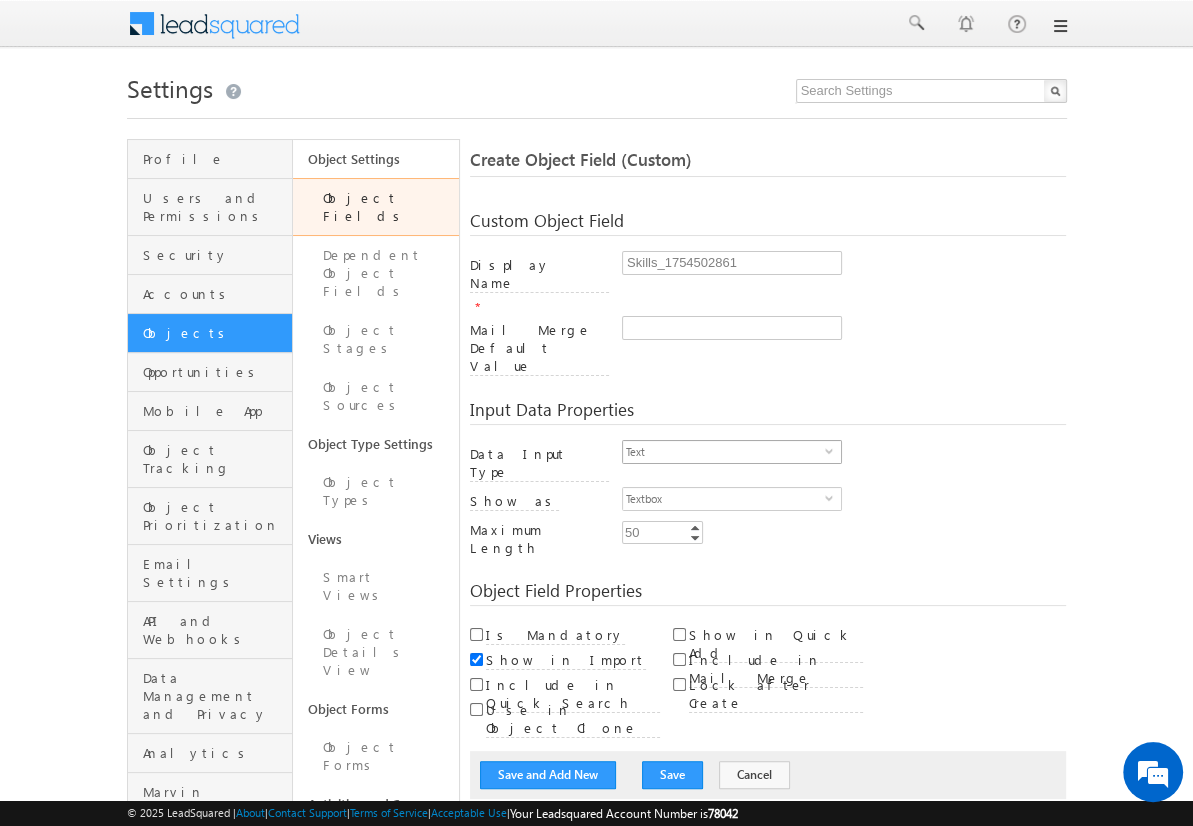 click on "Text" at bounding box center [724, 452] 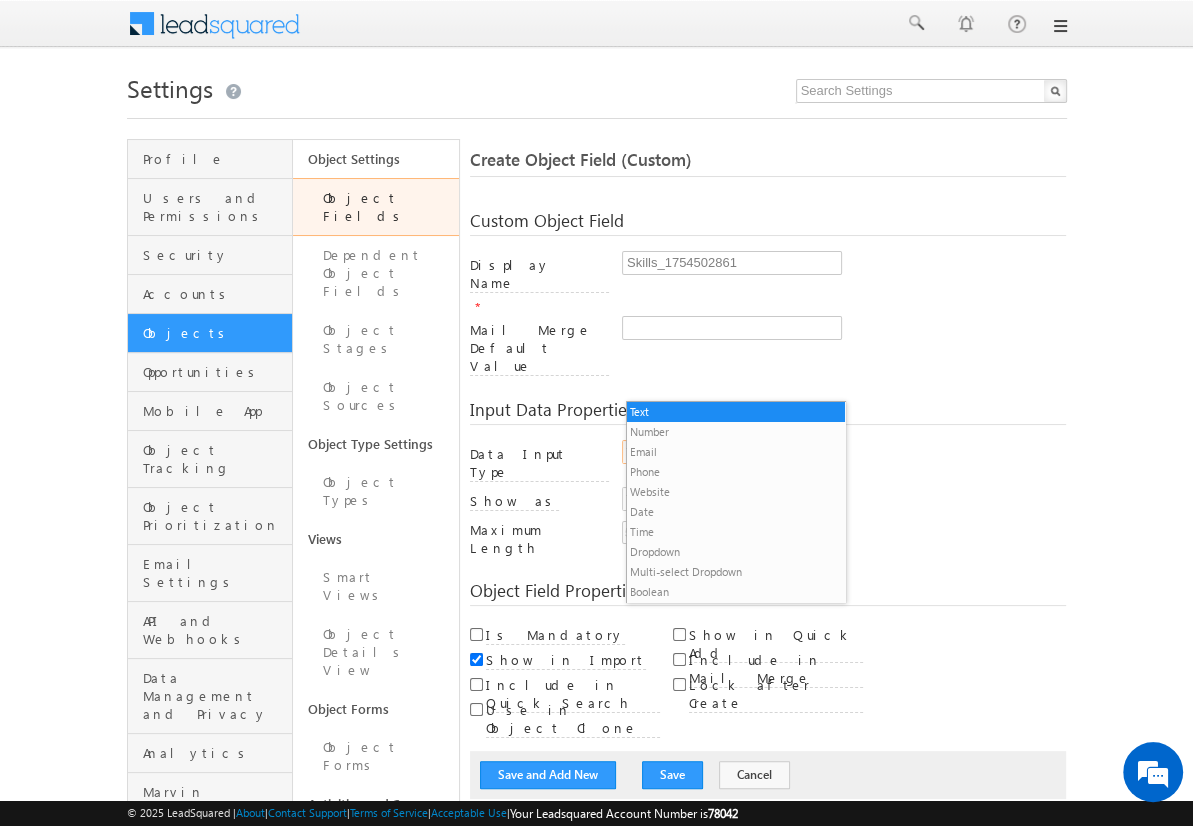 click on "Multi-select Dropdown" at bounding box center [736, 572] 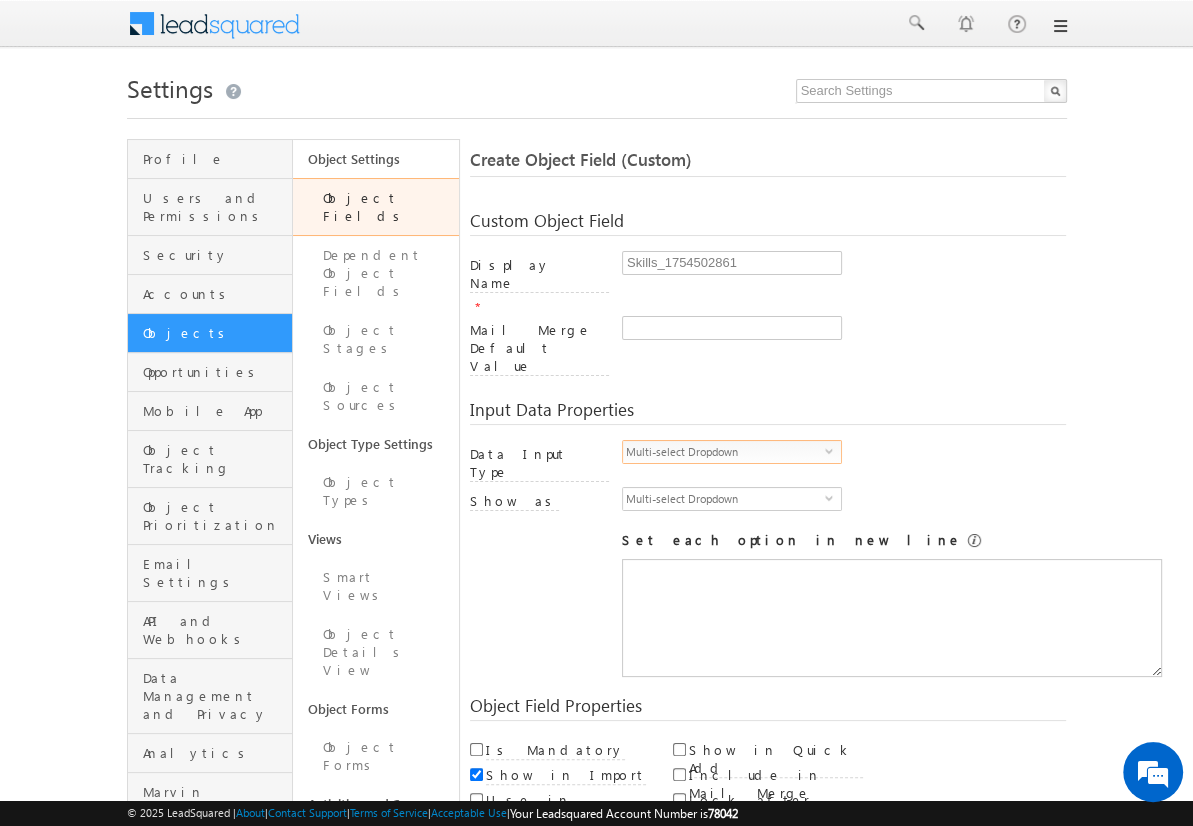 scroll, scrollTop: 0, scrollLeft: 0, axis: both 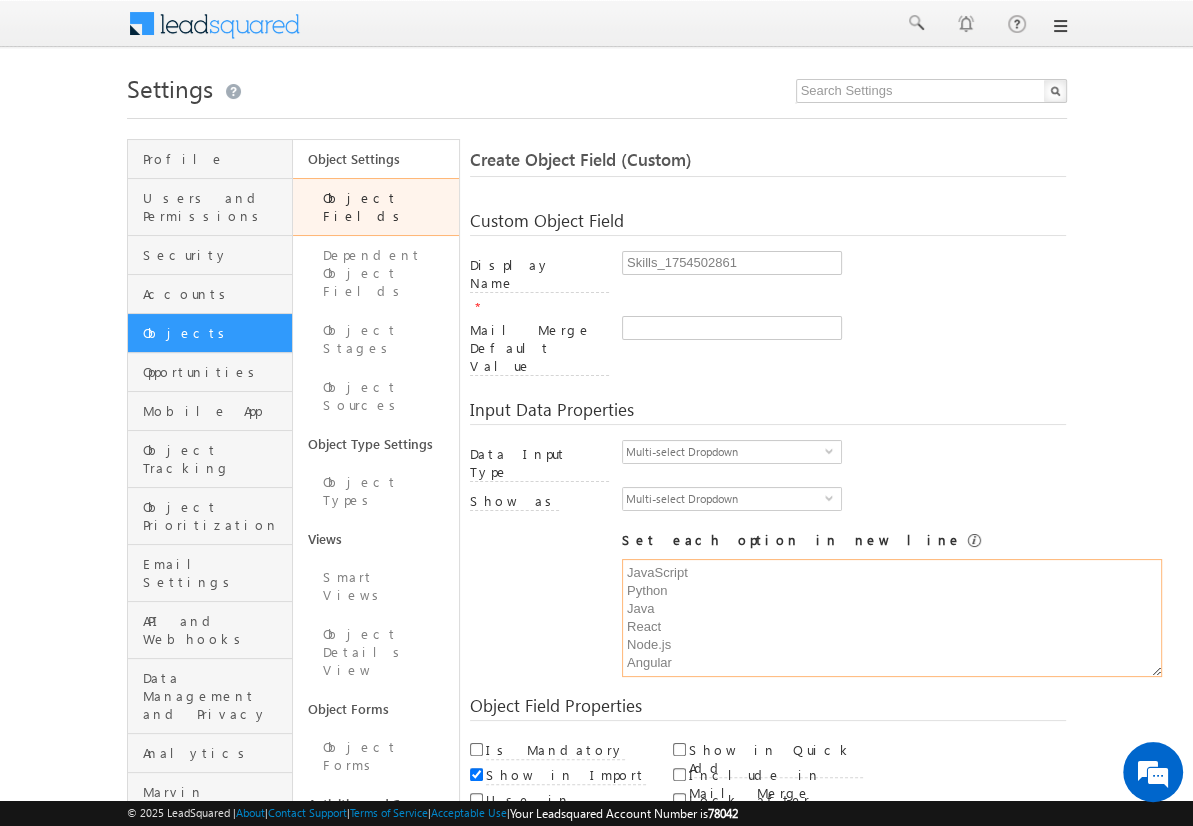 type on "JavaScript
Python
Java
React
Node.js
Angular" 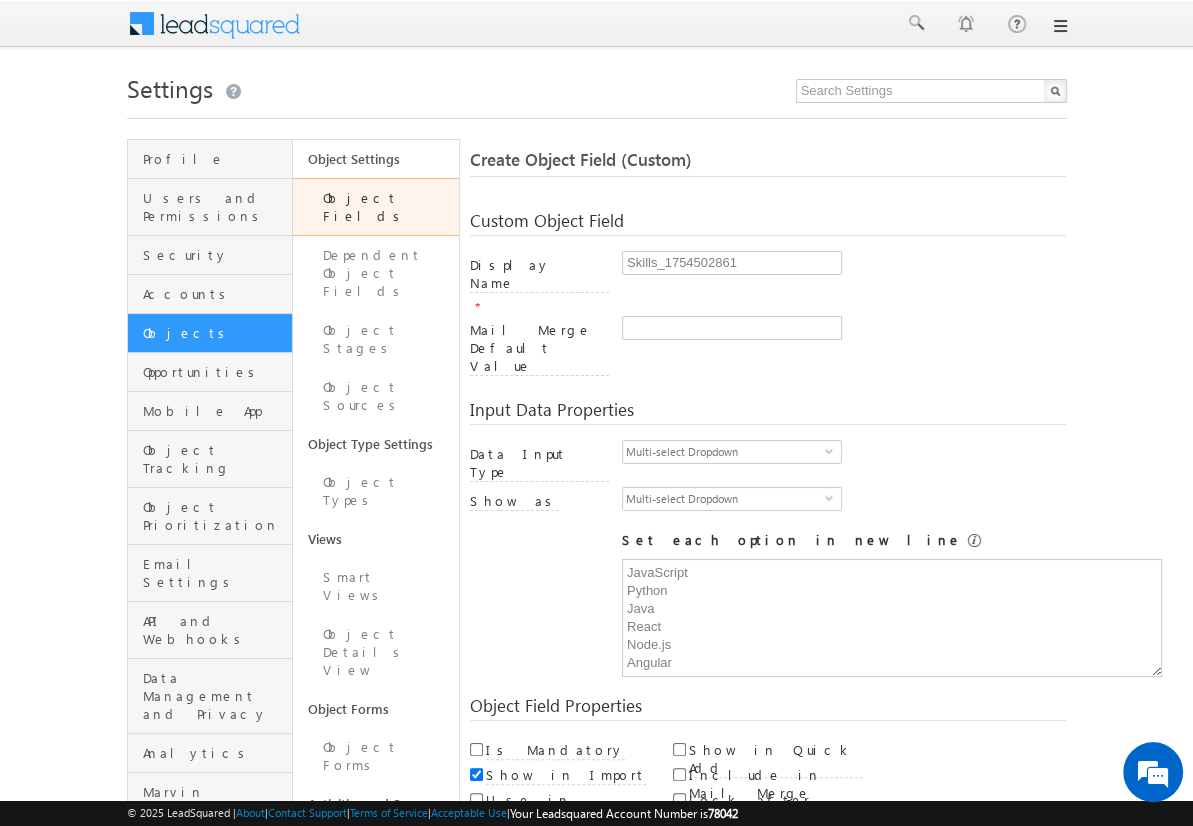 click on "Save and Add New" at bounding box center (548, 865) 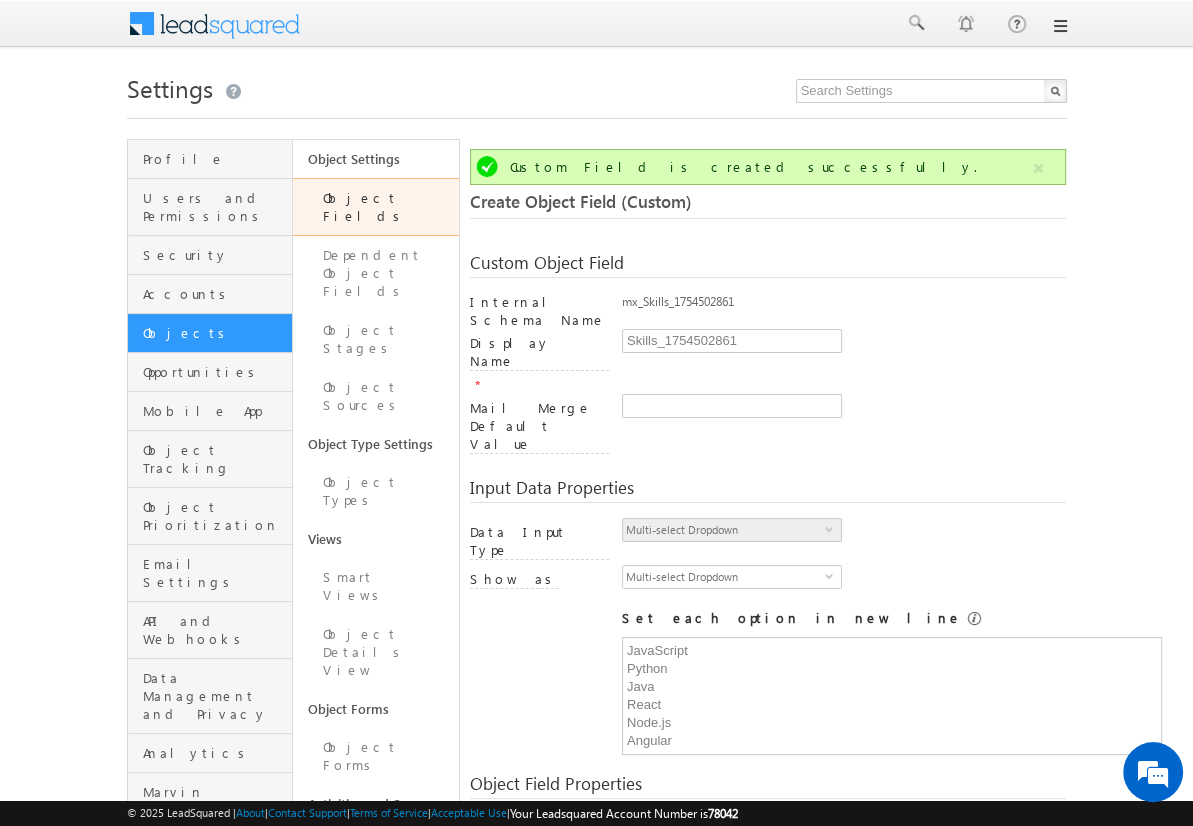 scroll, scrollTop: 149, scrollLeft: 0, axis: vertical 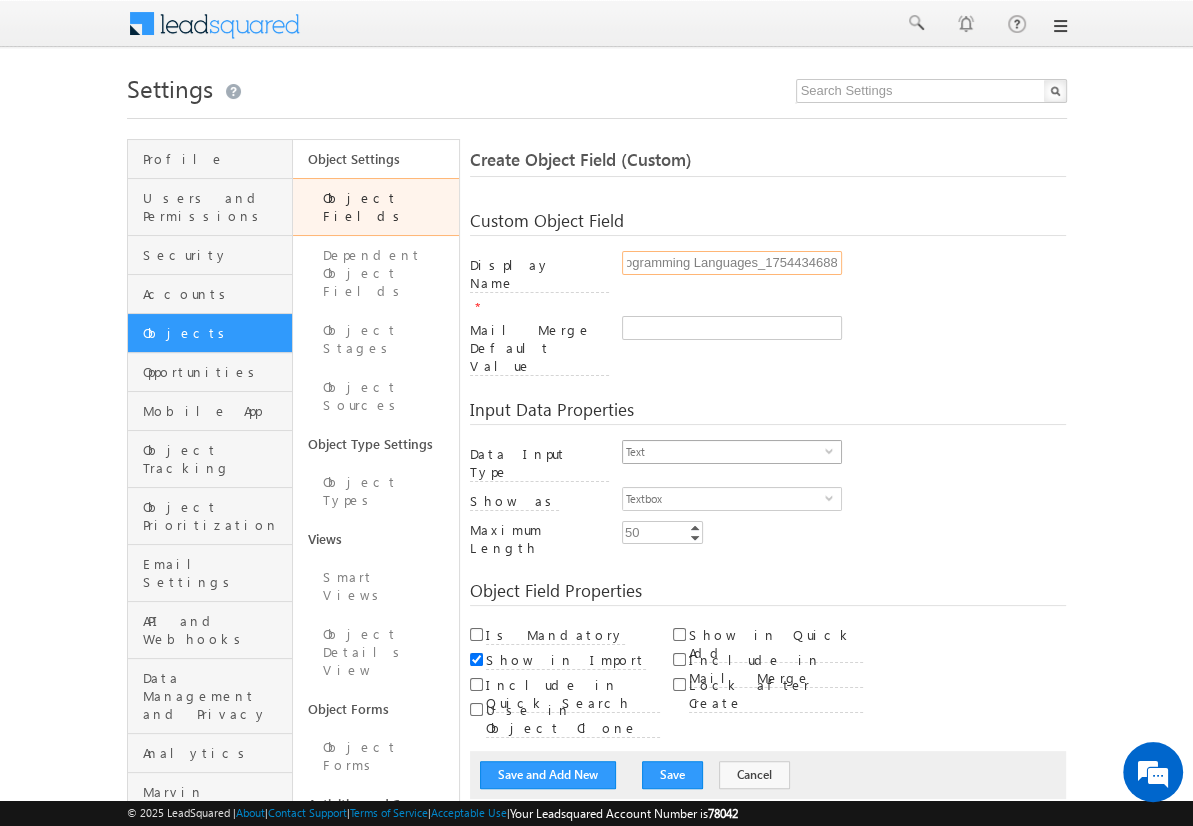 type on "Programming Languages_1754434688" 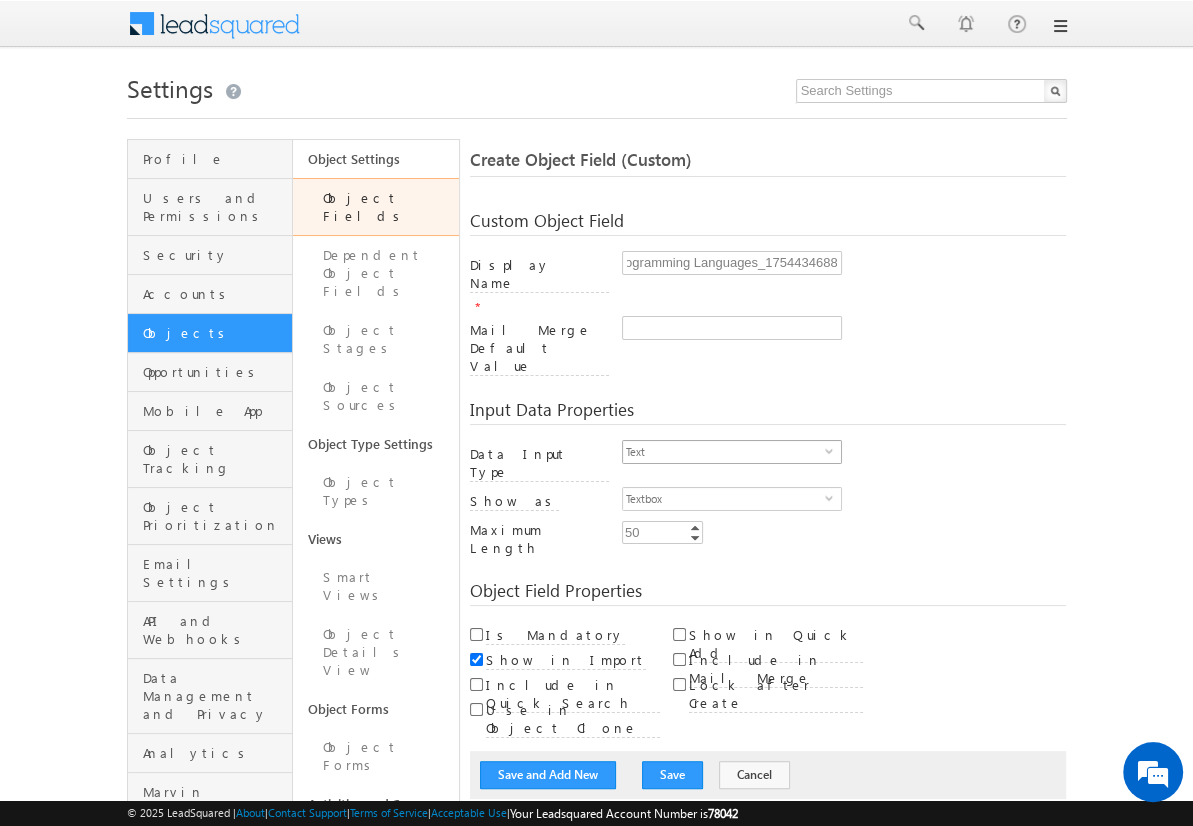 click on "Text" at bounding box center [724, 452] 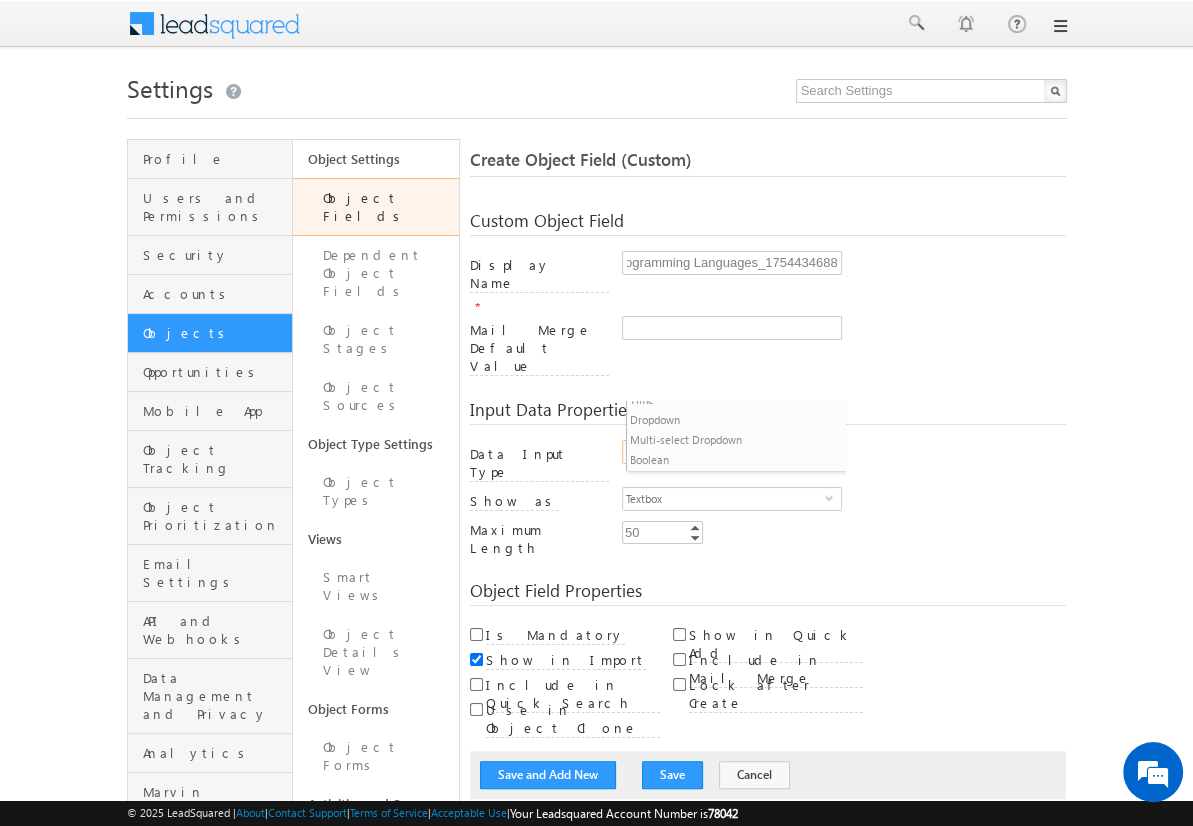 scroll, scrollTop: 0, scrollLeft: 0, axis: both 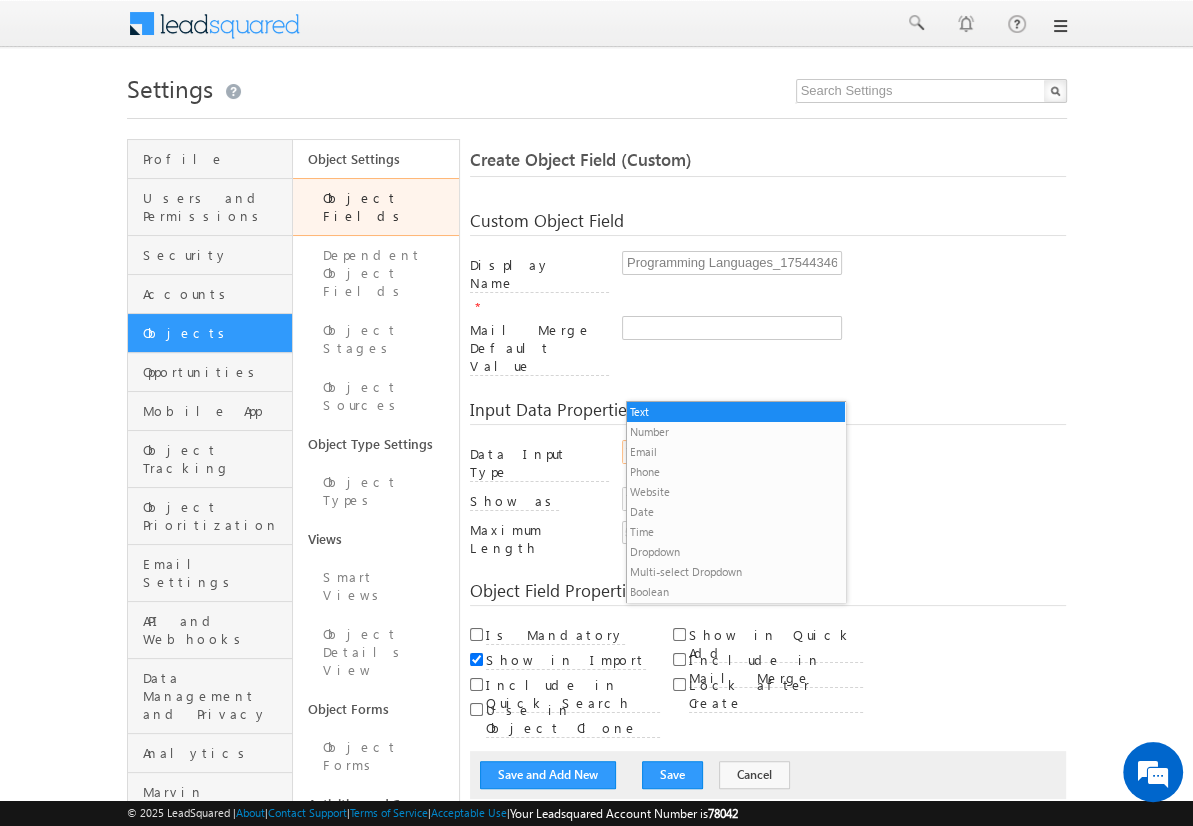 click on "Multi-select Dropdown" at bounding box center (736, 572) 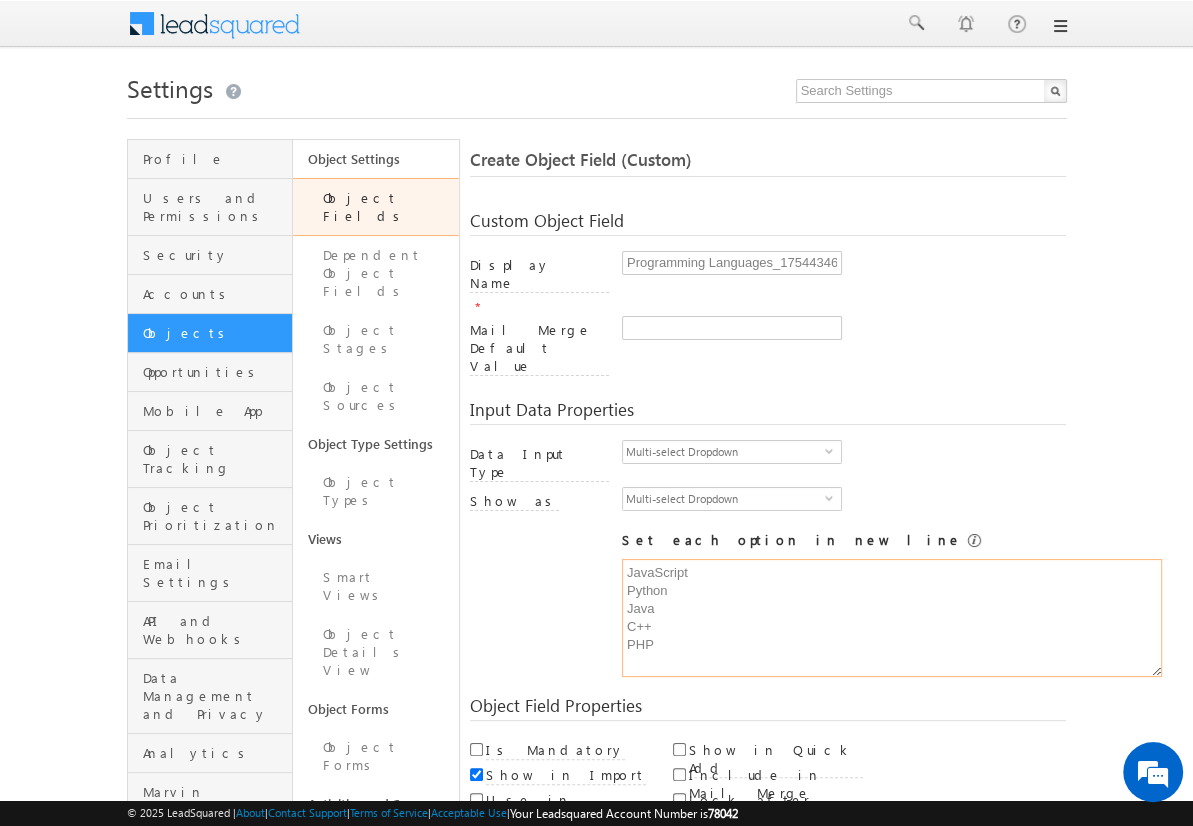 type on "JavaScript
Python
Java
C++
PHP" 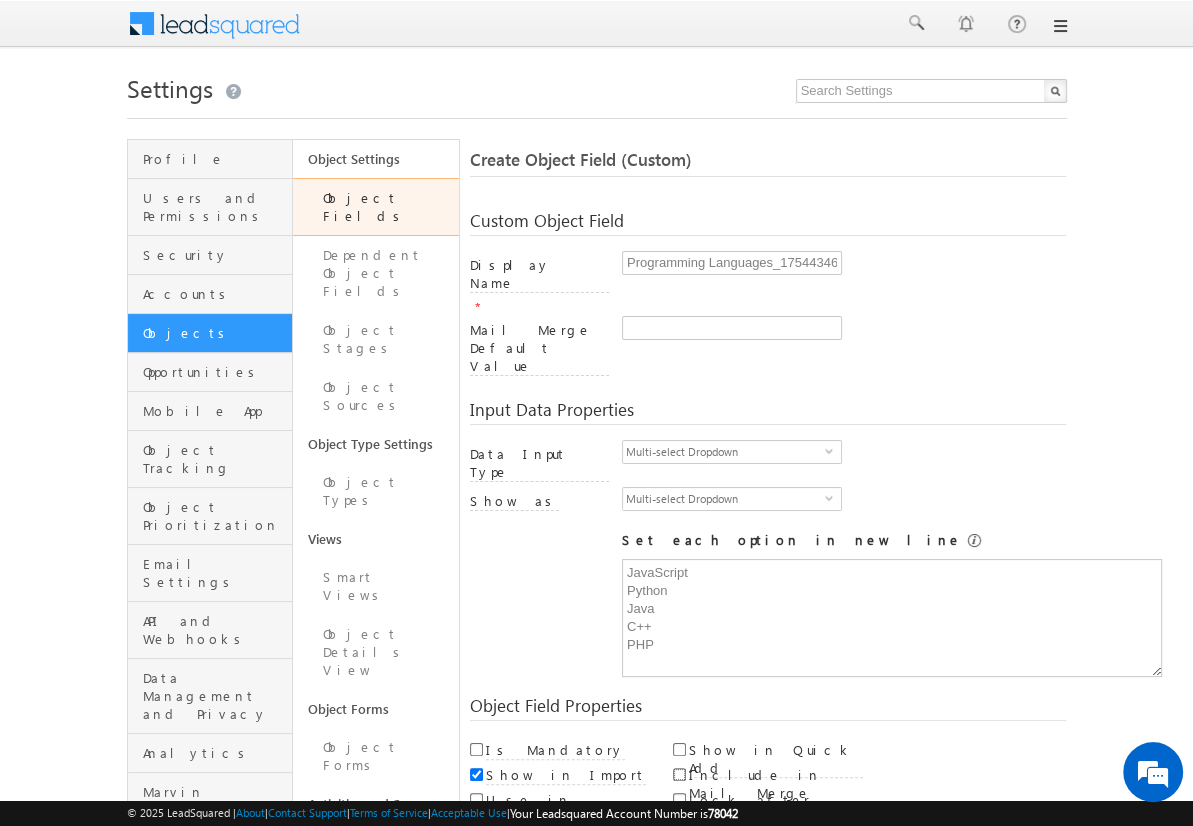 click on "Include in Mail Merge" at bounding box center [679, 774] 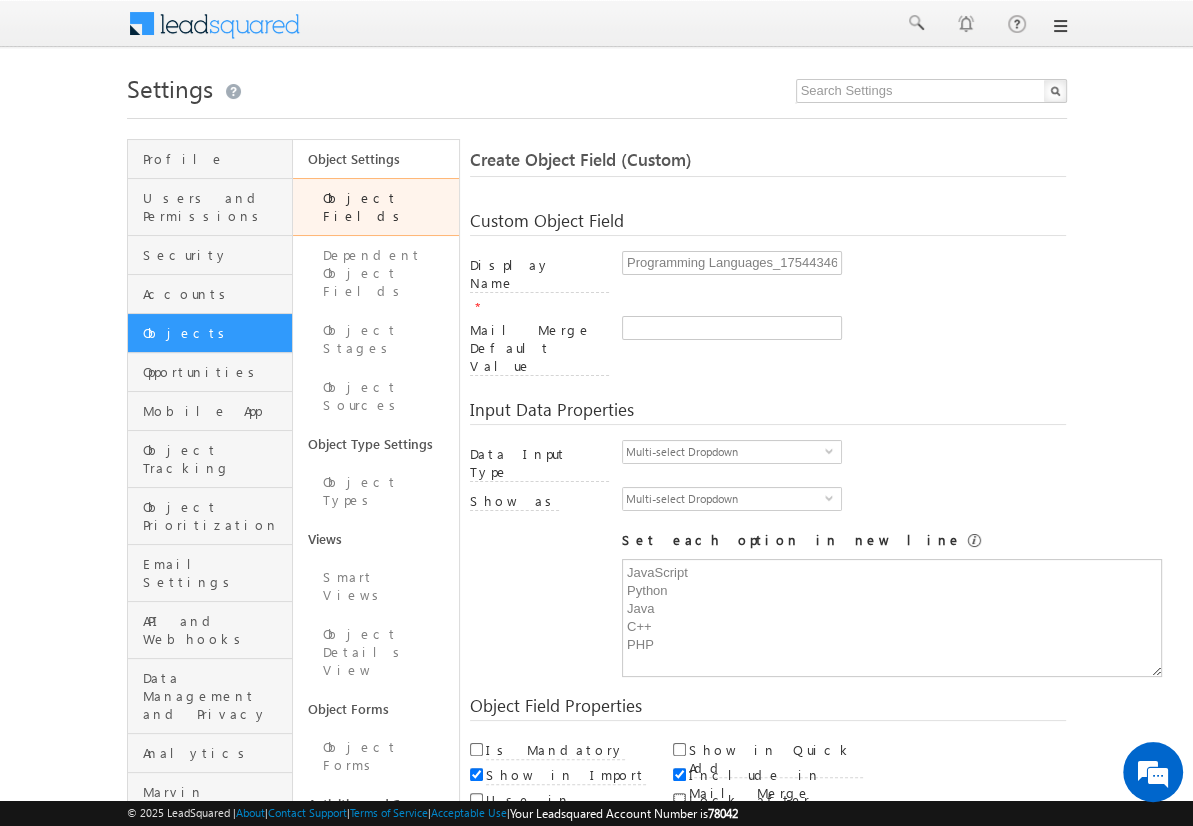 click on "Lock after Create" at bounding box center (679, 799) 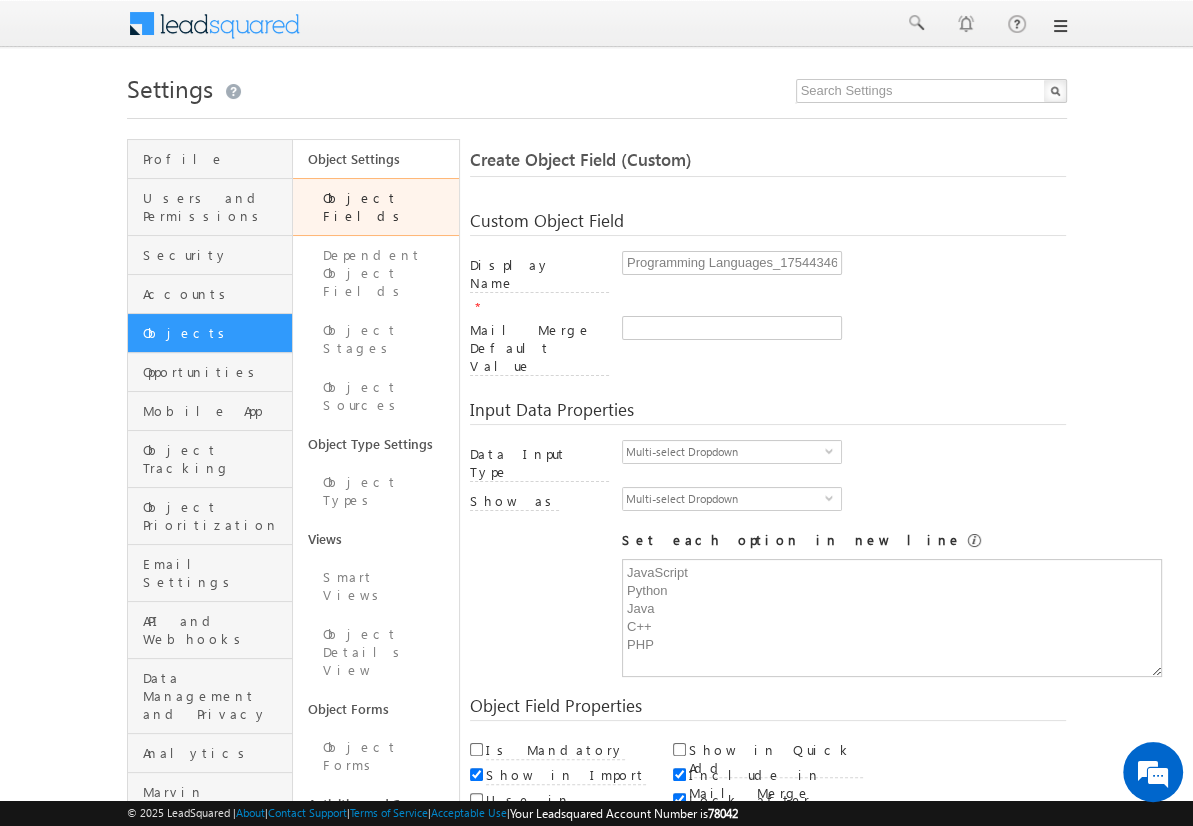 click on "Save and Add New" at bounding box center (548, 865) 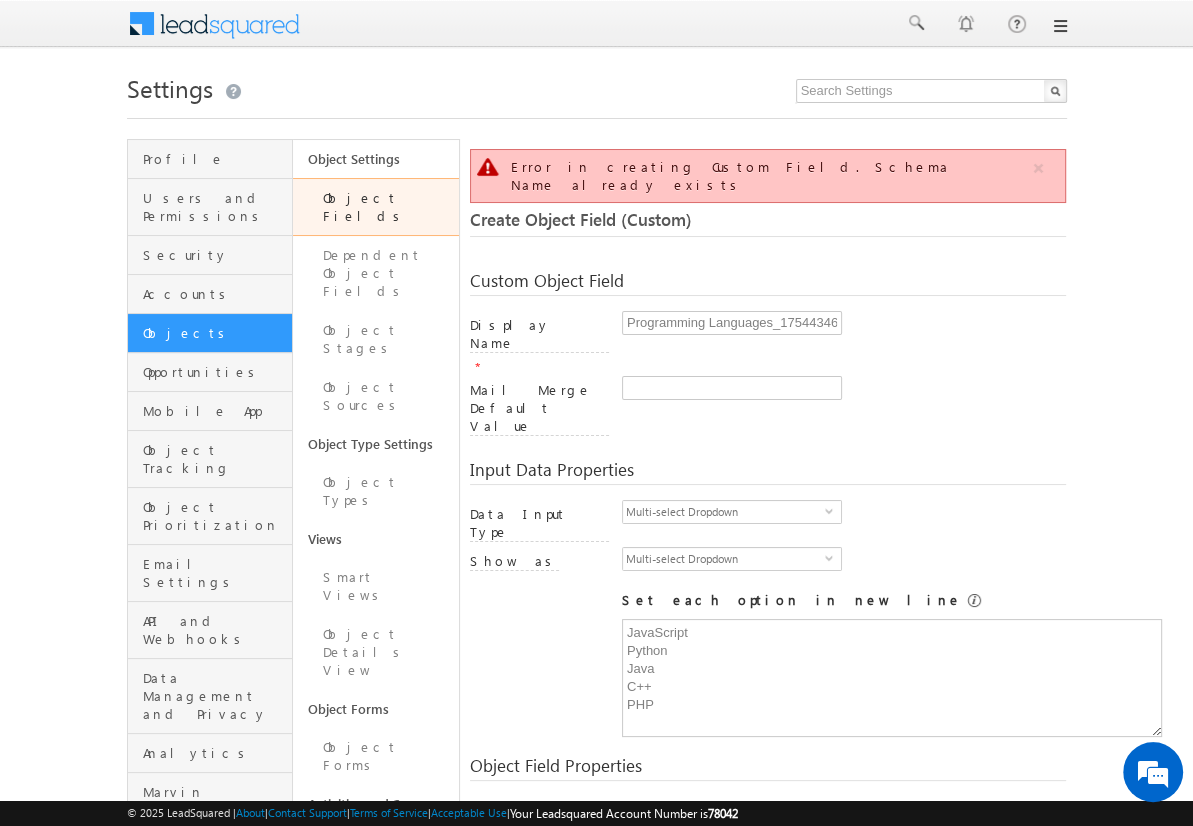 scroll, scrollTop: 149, scrollLeft: 0, axis: vertical 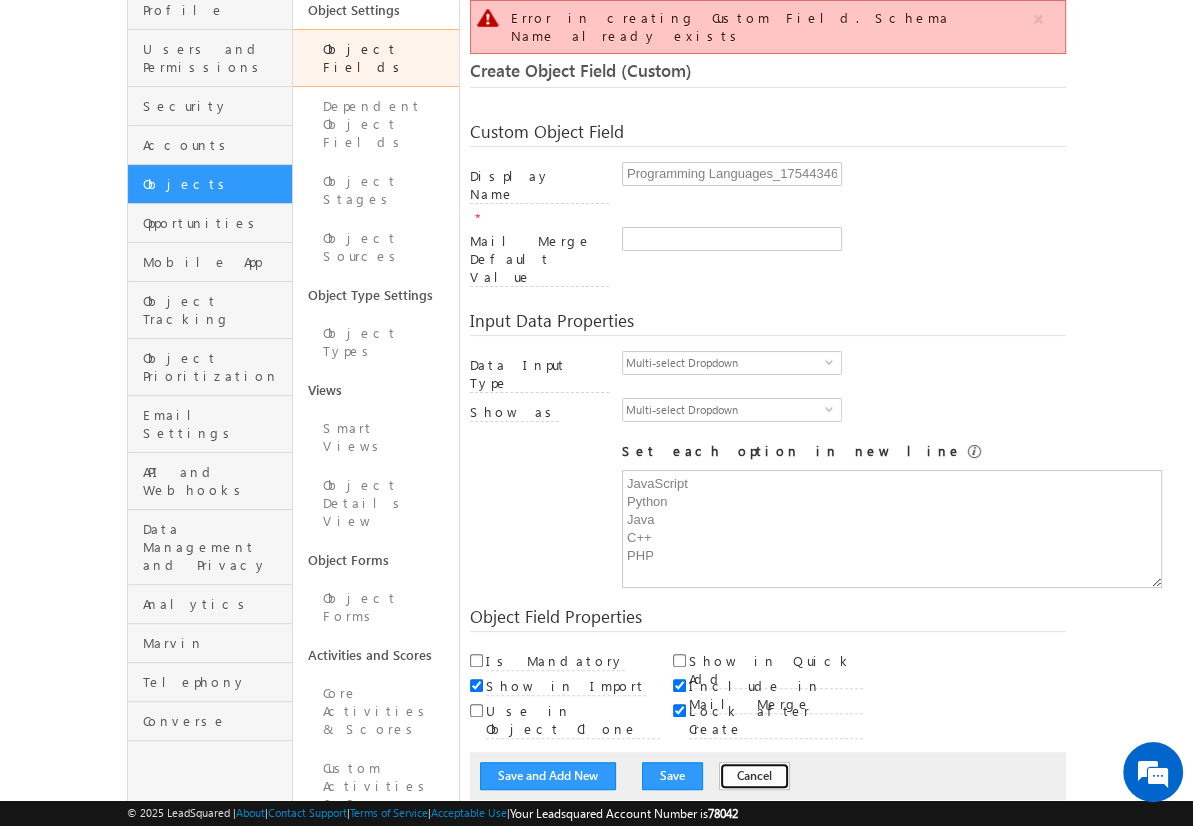 click on "Cancel" at bounding box center [754, 776] 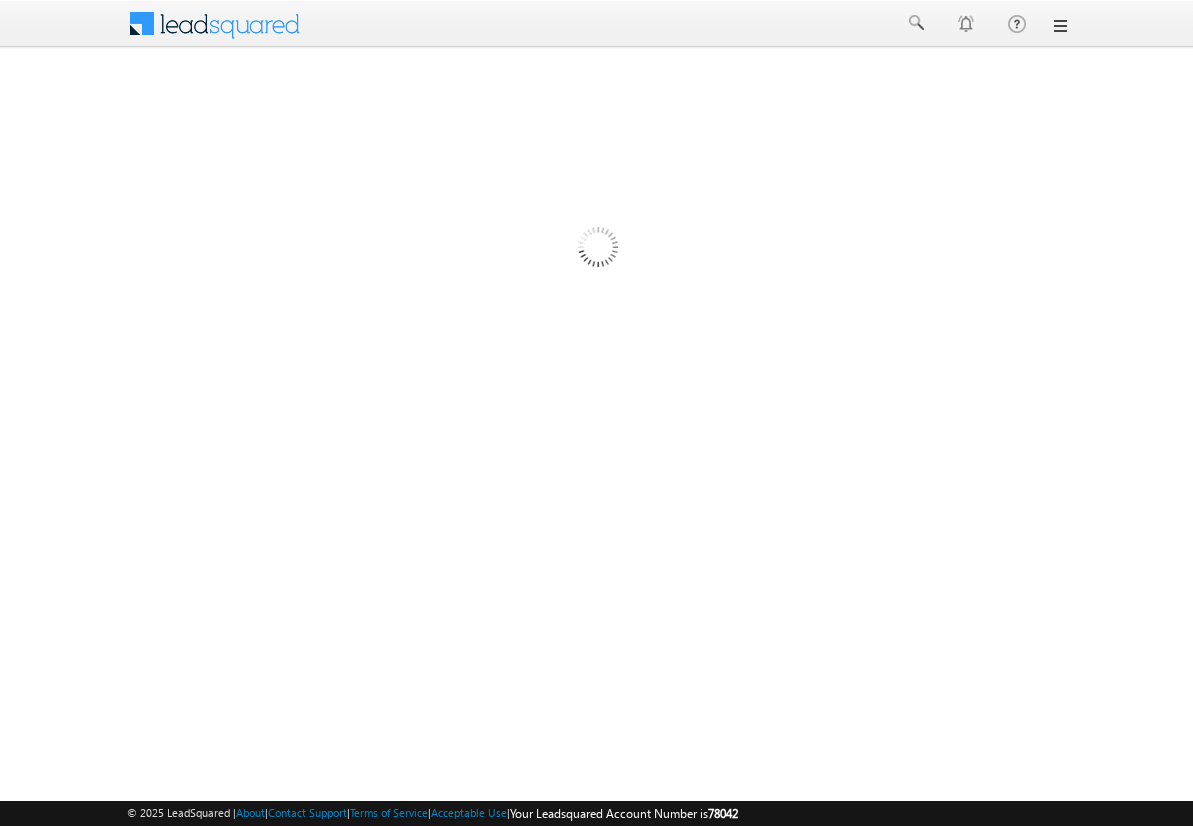 scroll, scrollTop: 0, scrollLeft: 0, axis: both 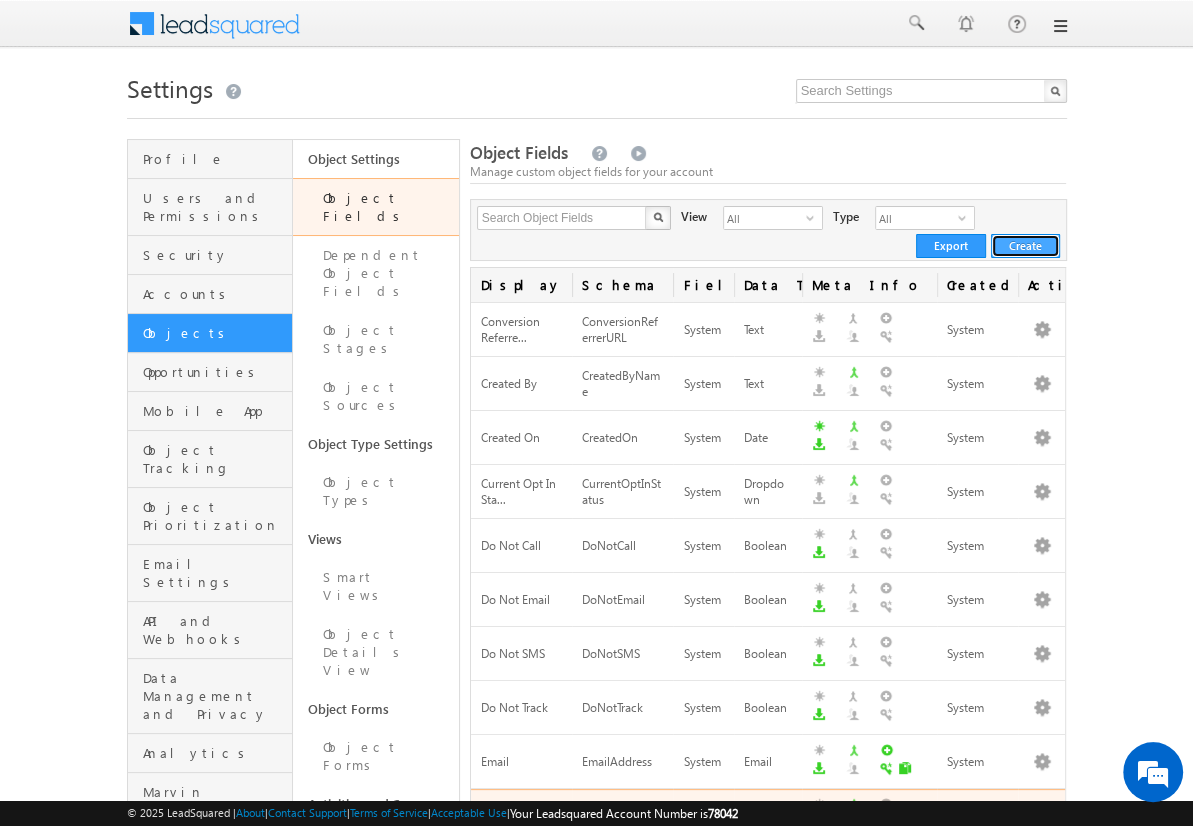 click on "Create" at bounding box center (1025, 246) 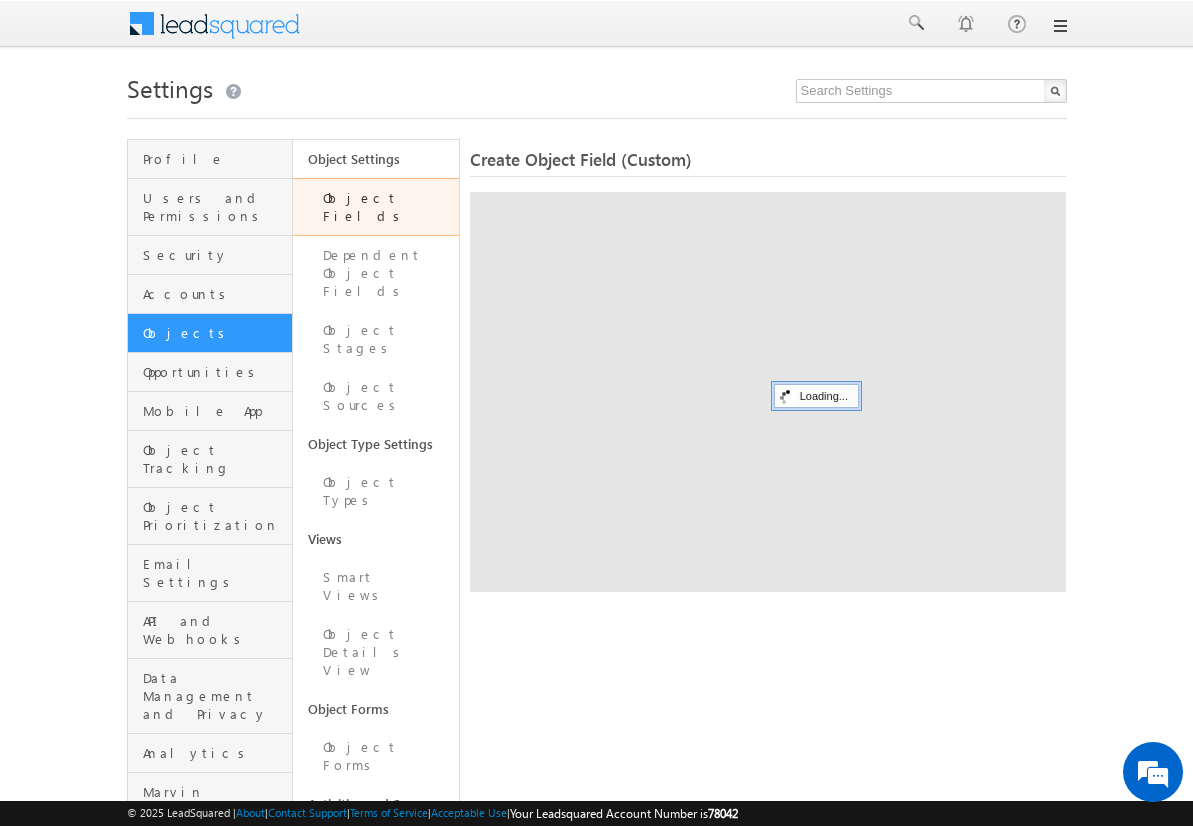 scroll, scrollTop: 0, scrollLeft: 0, axis: both 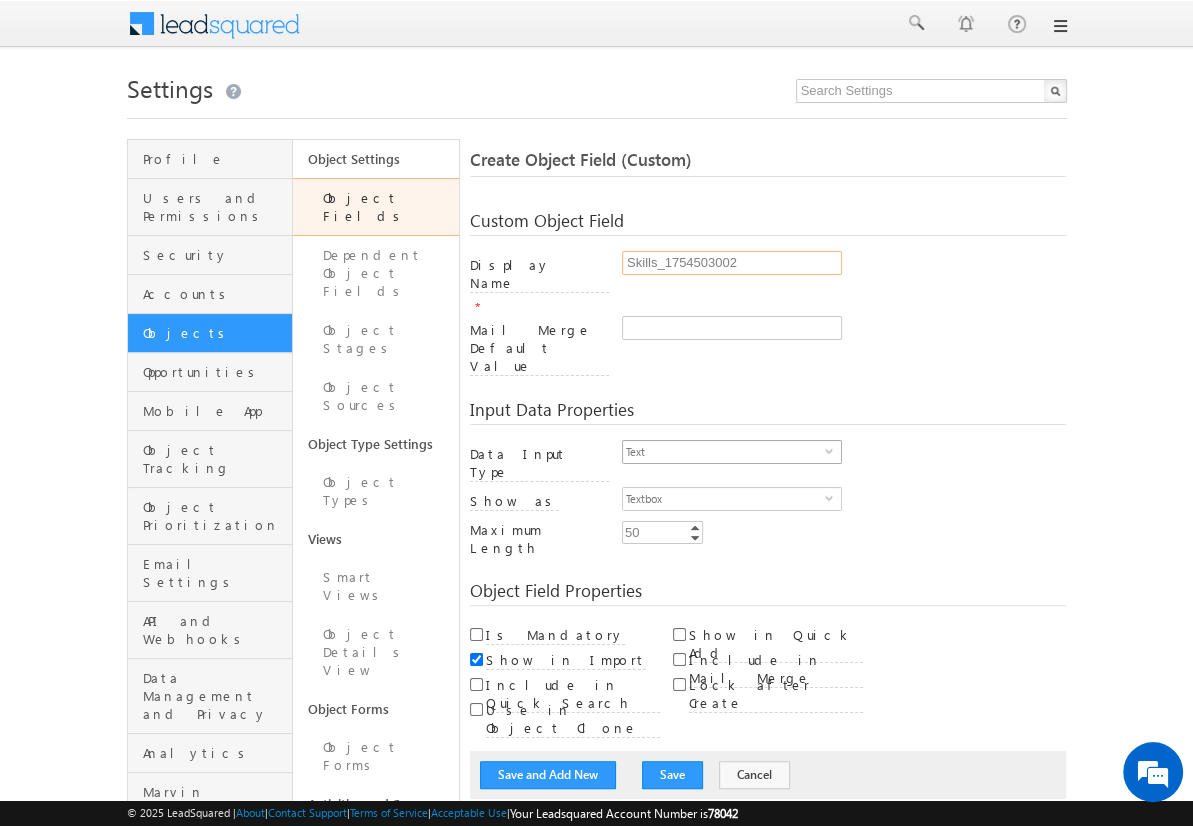 type on "Skills_1754503002" 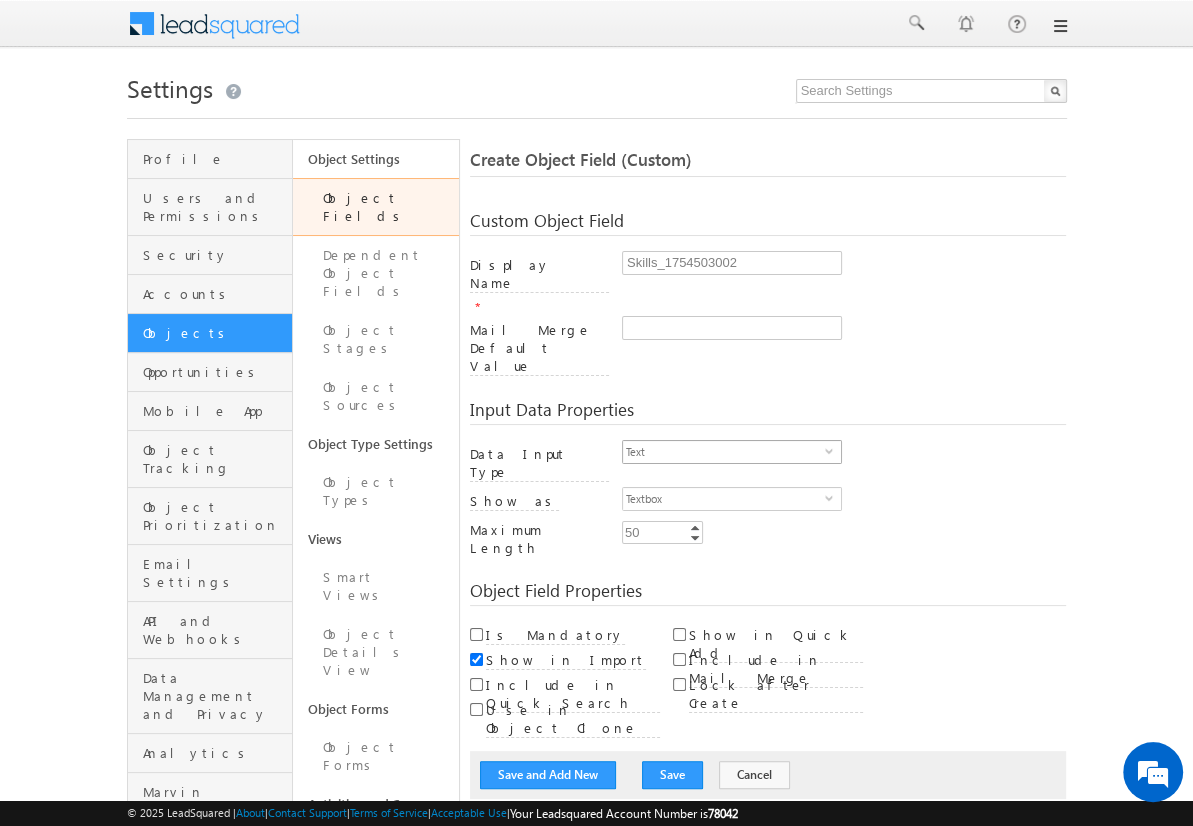 click on "Text" at bounding box center [724, 452] 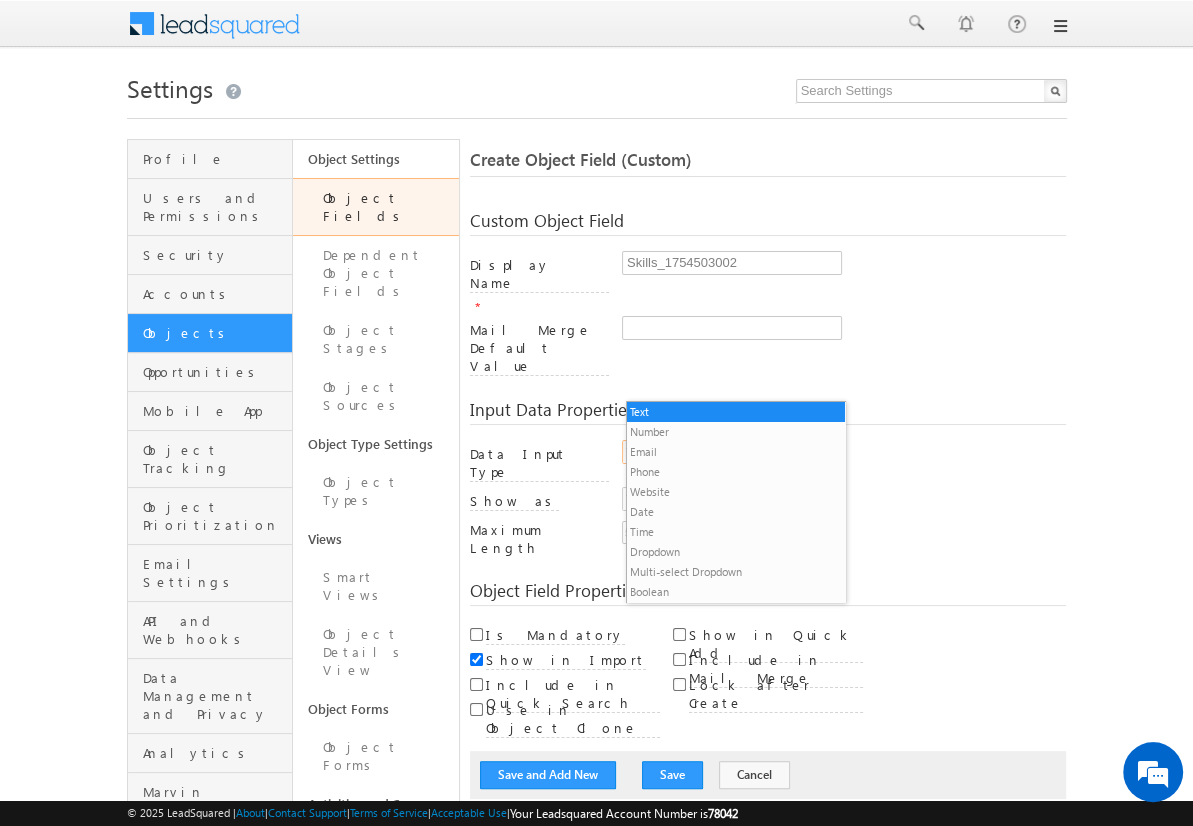 click on "Multi-select Dropdown" at bounding box center [736, 572] 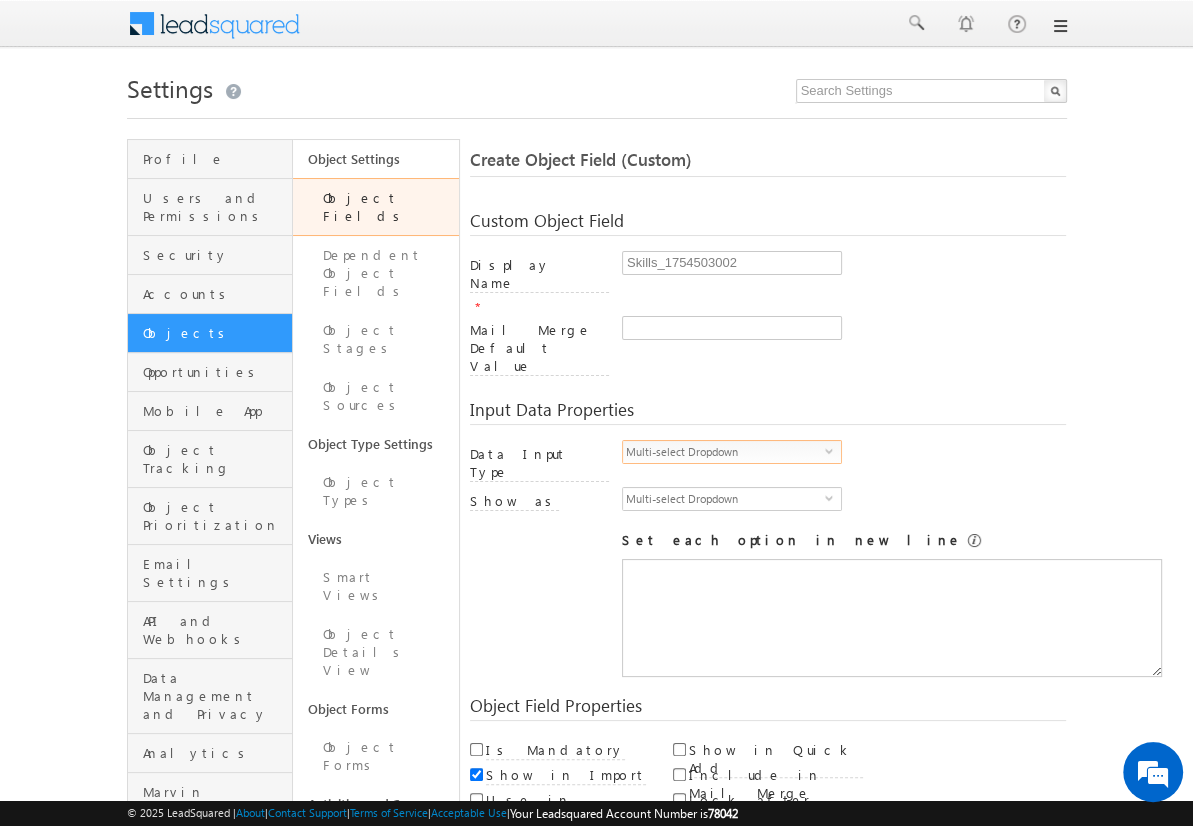 scroll, scrollTop: 0, scrollLeft: 0, axis: both 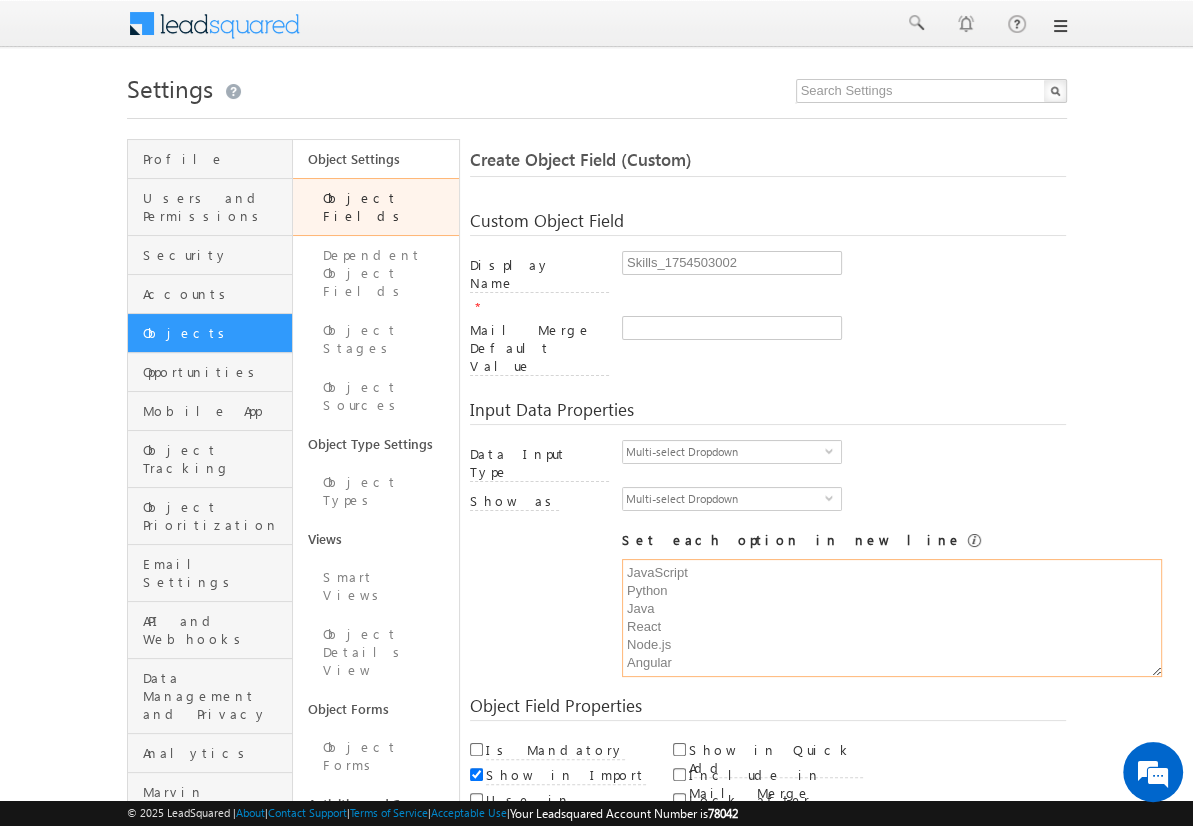 type on "JavaScript
Python
Java
React
Node.js
Angular" 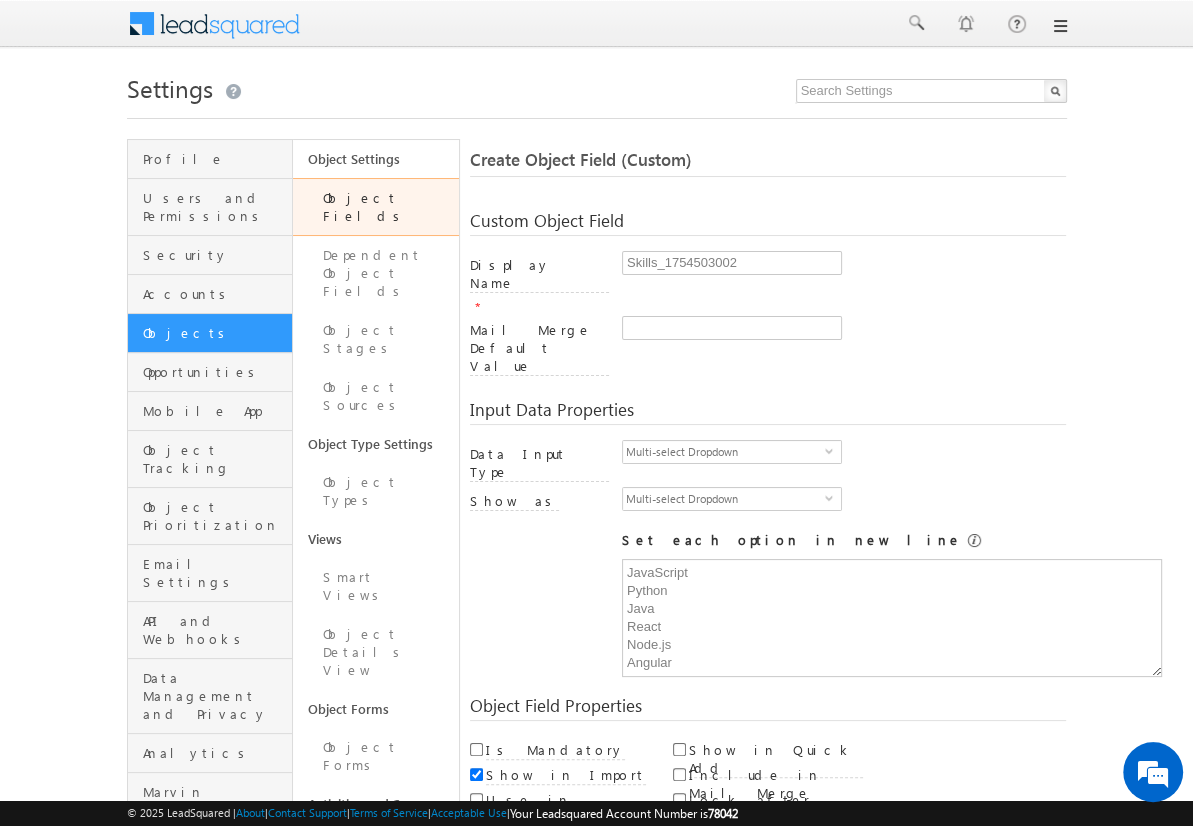 click on "Save and Add New" at bounding box center [548, 865] 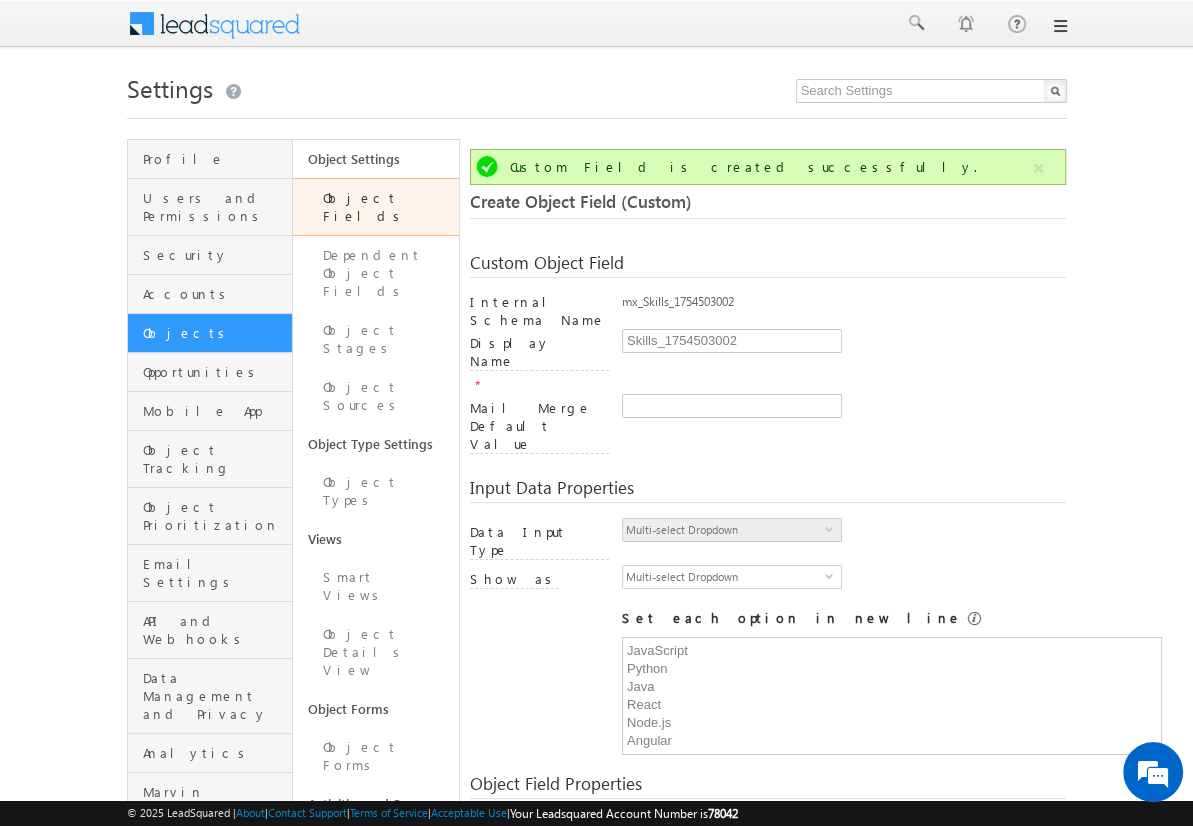 scroll, scrollTop: 149, scrollLeft: 0, axis: vertical 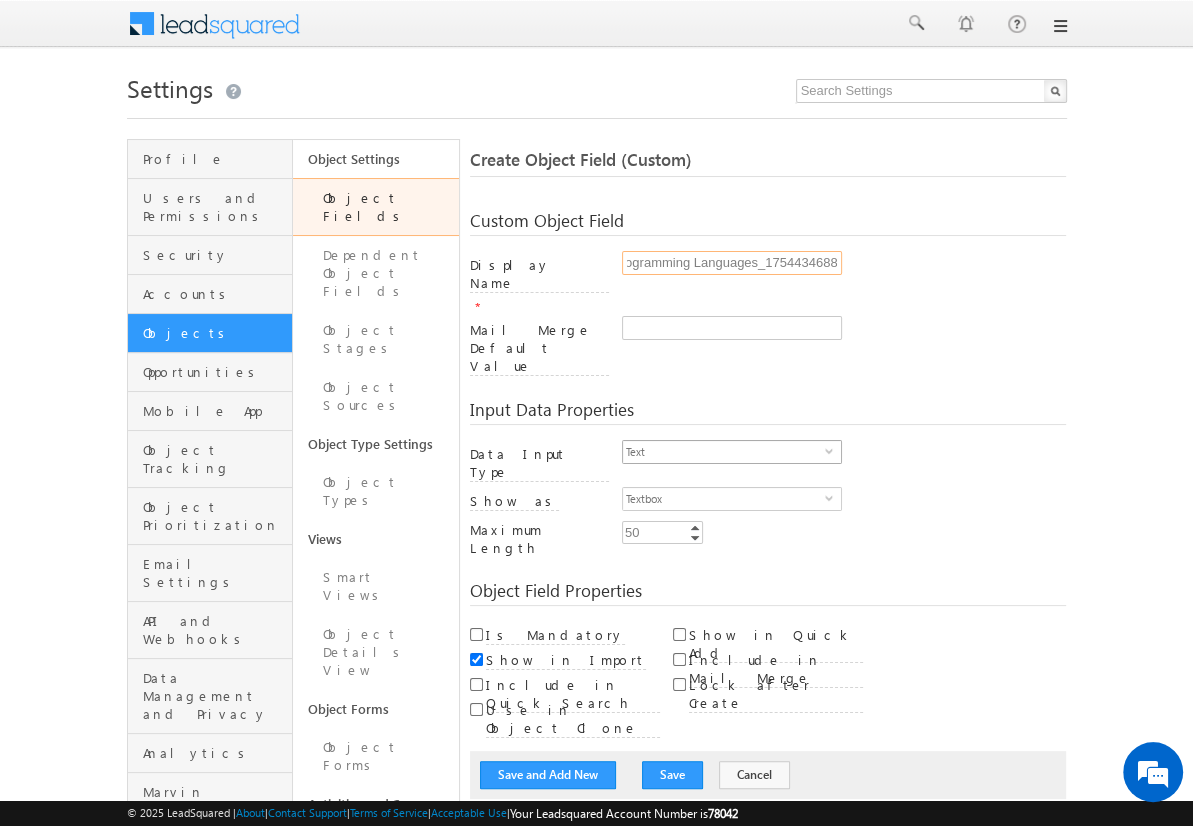 type on "Programming Languages_1754434688" 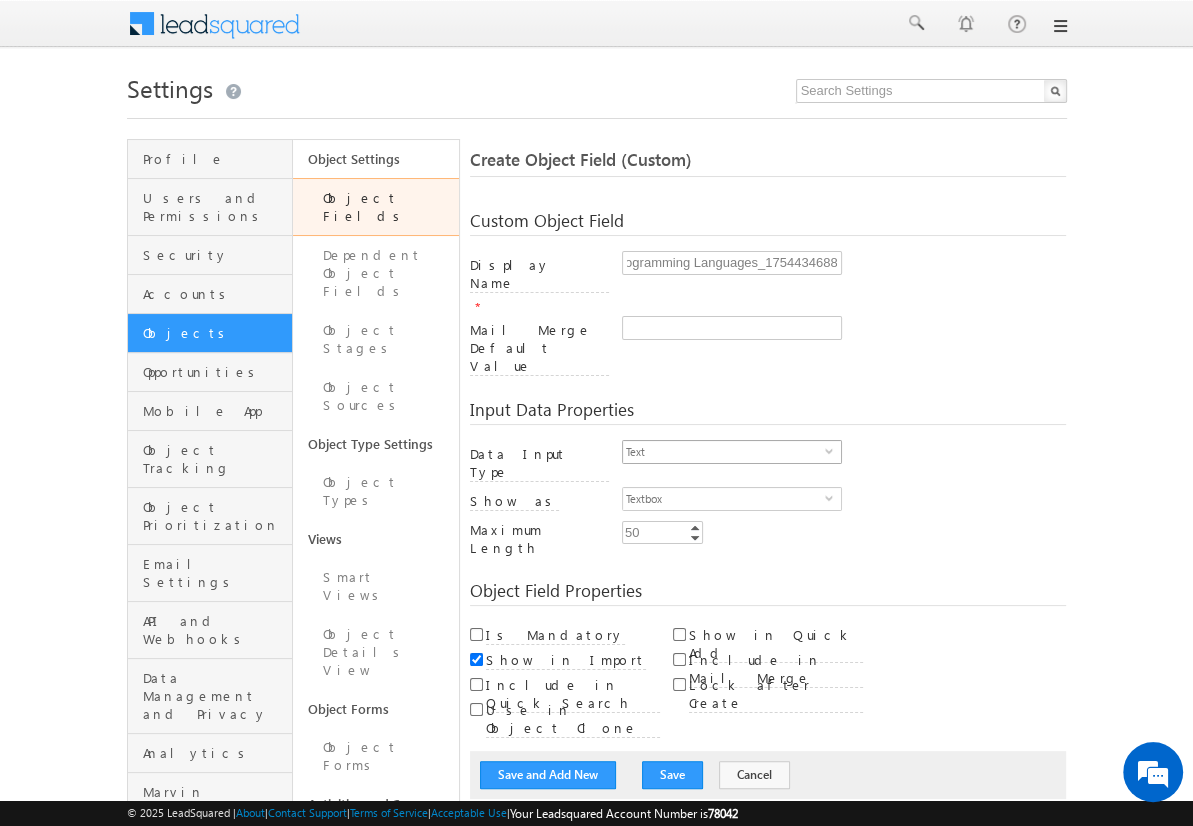 click on "Text" at bounding box center (724, 452) 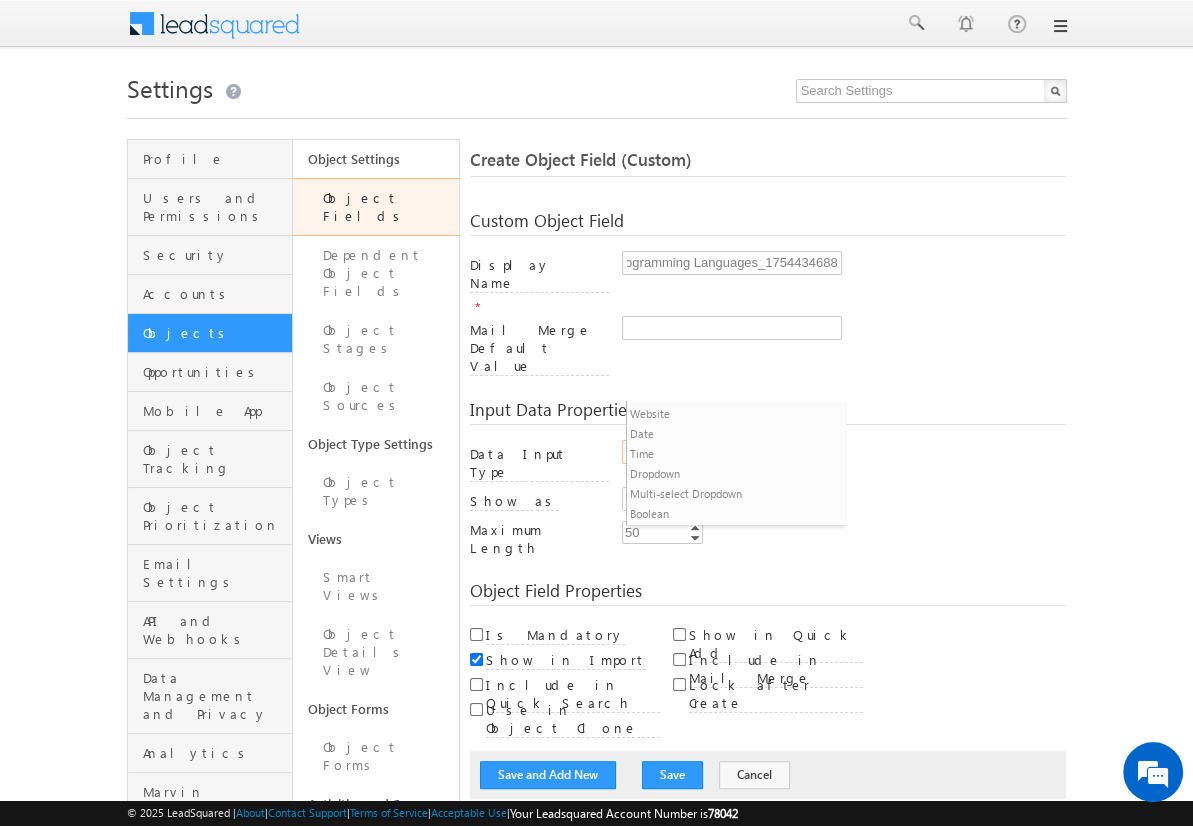 scroll, scrollTop: 0, scrollLeft: 0, axis: both 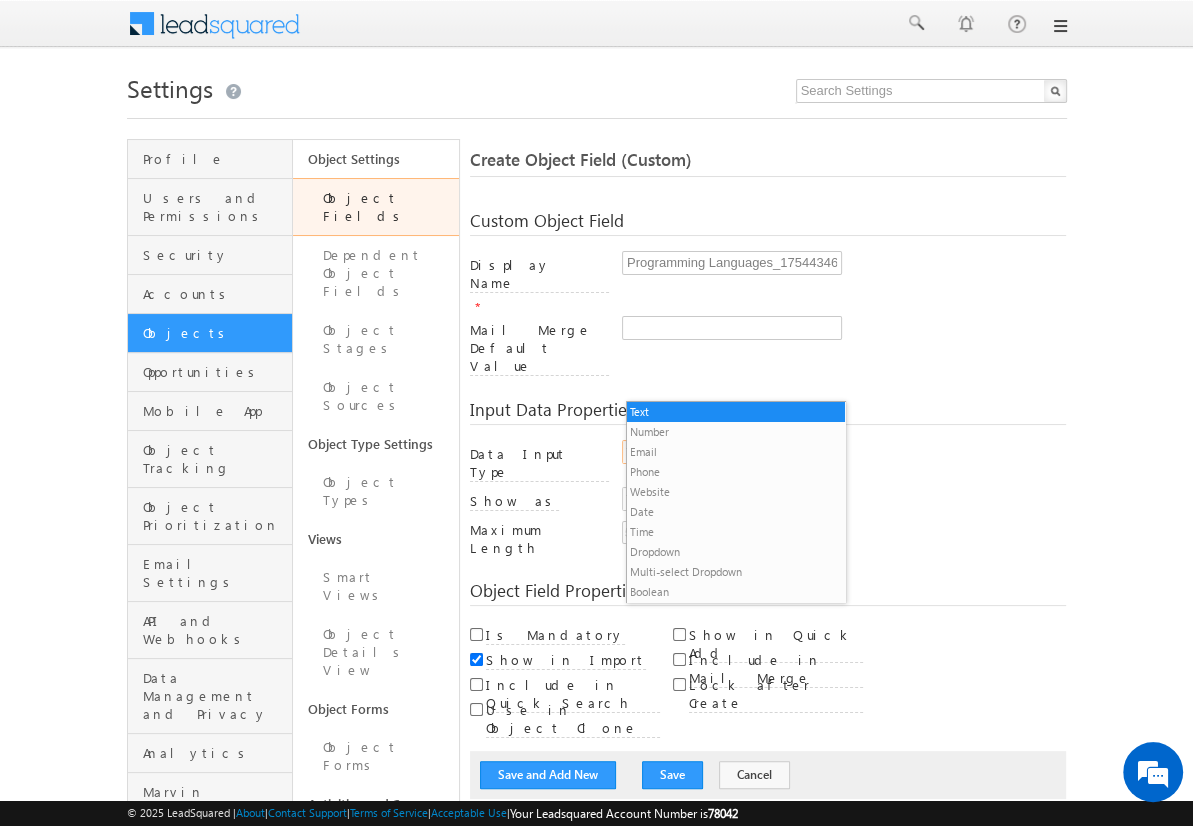 click on "Multi-select Dropdown" at bounding box center [736, 572] 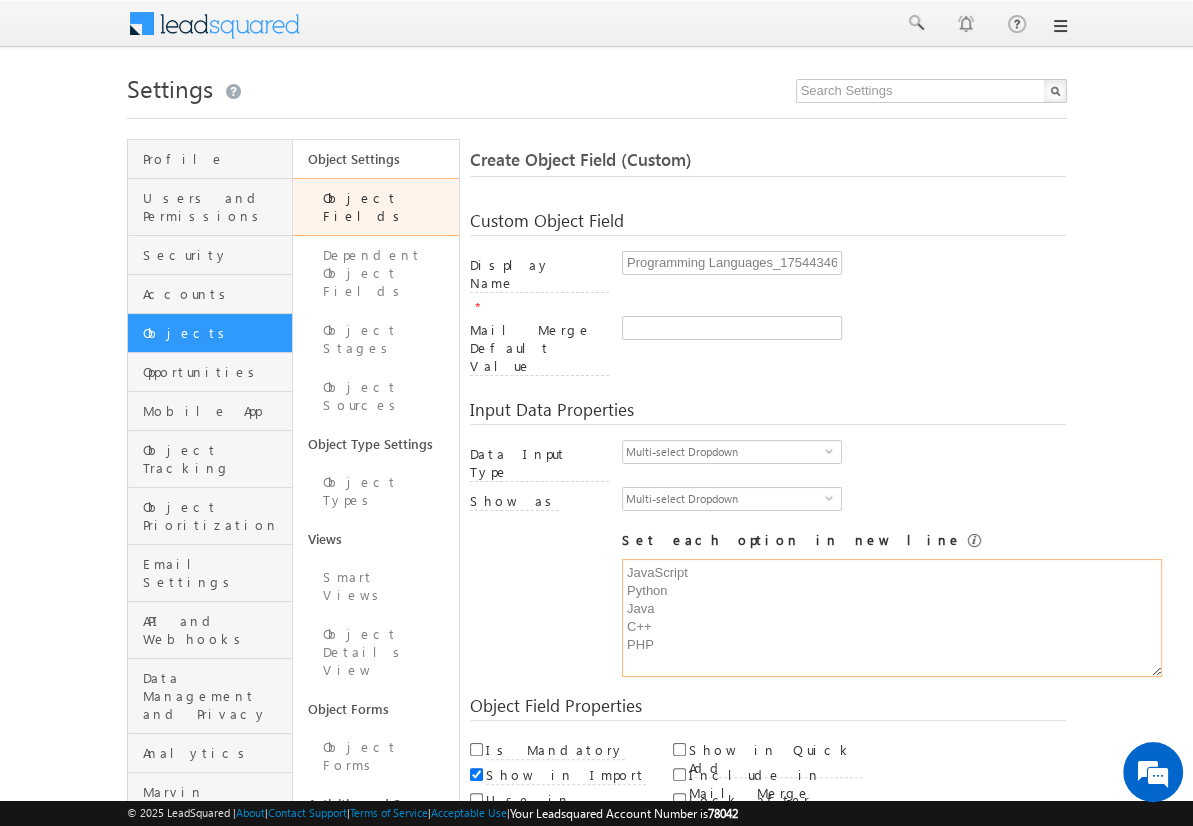type on "JavaScript
Python
Java
C++
PHP" 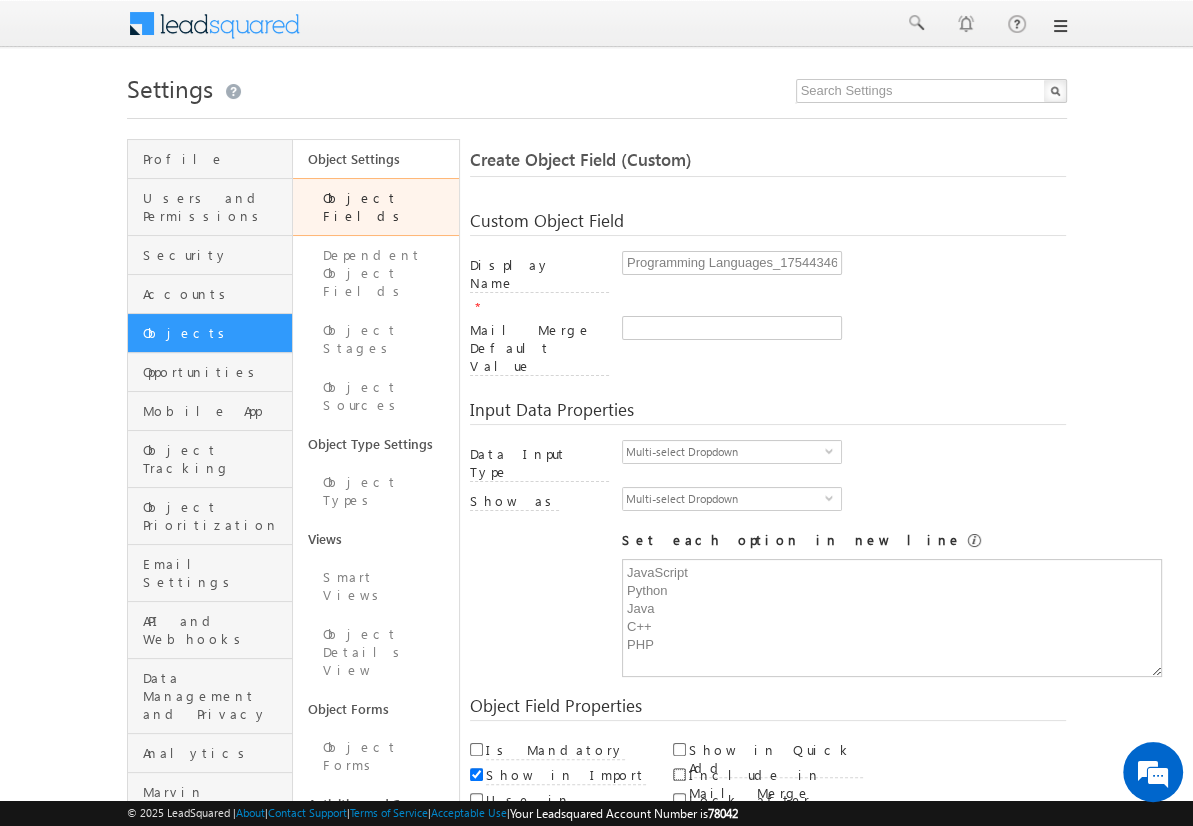 click on "Include in Mail Merge" at bounding box center (679, 774) 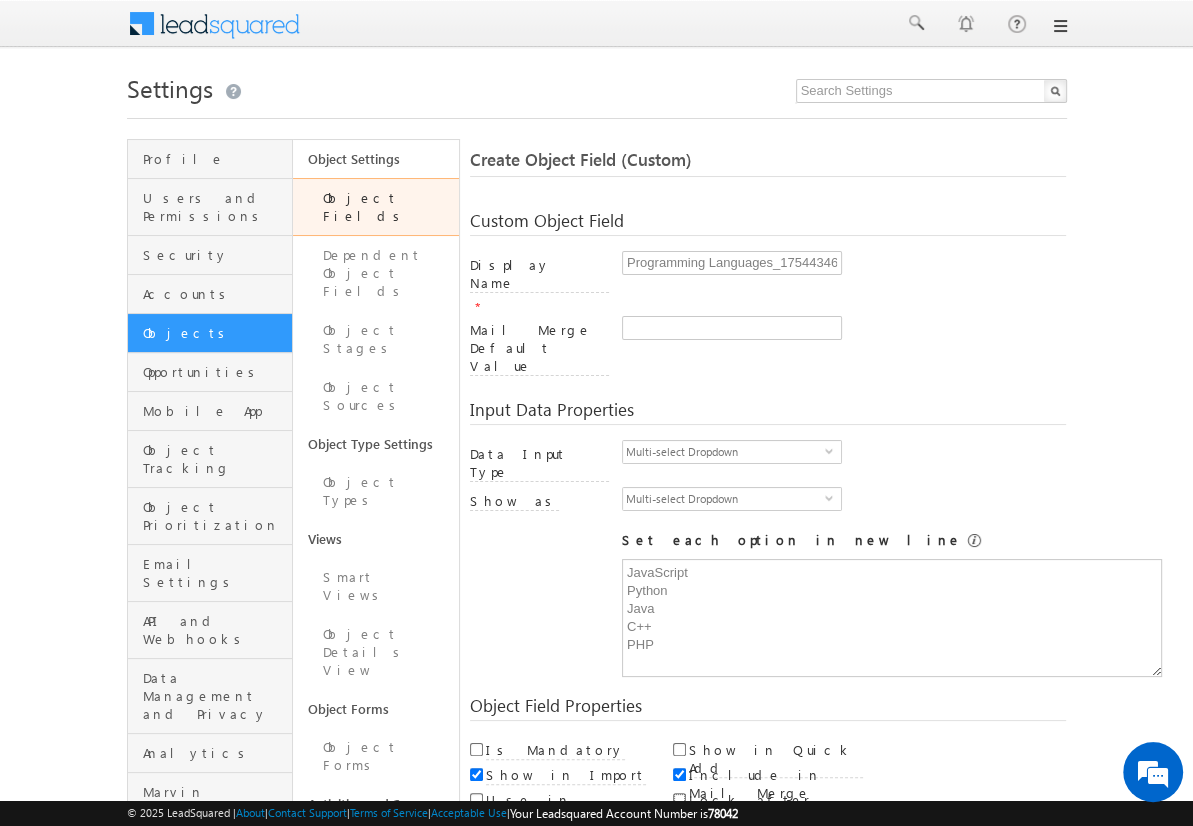 click on "Lock after Create" at bounding box center (679, 799) 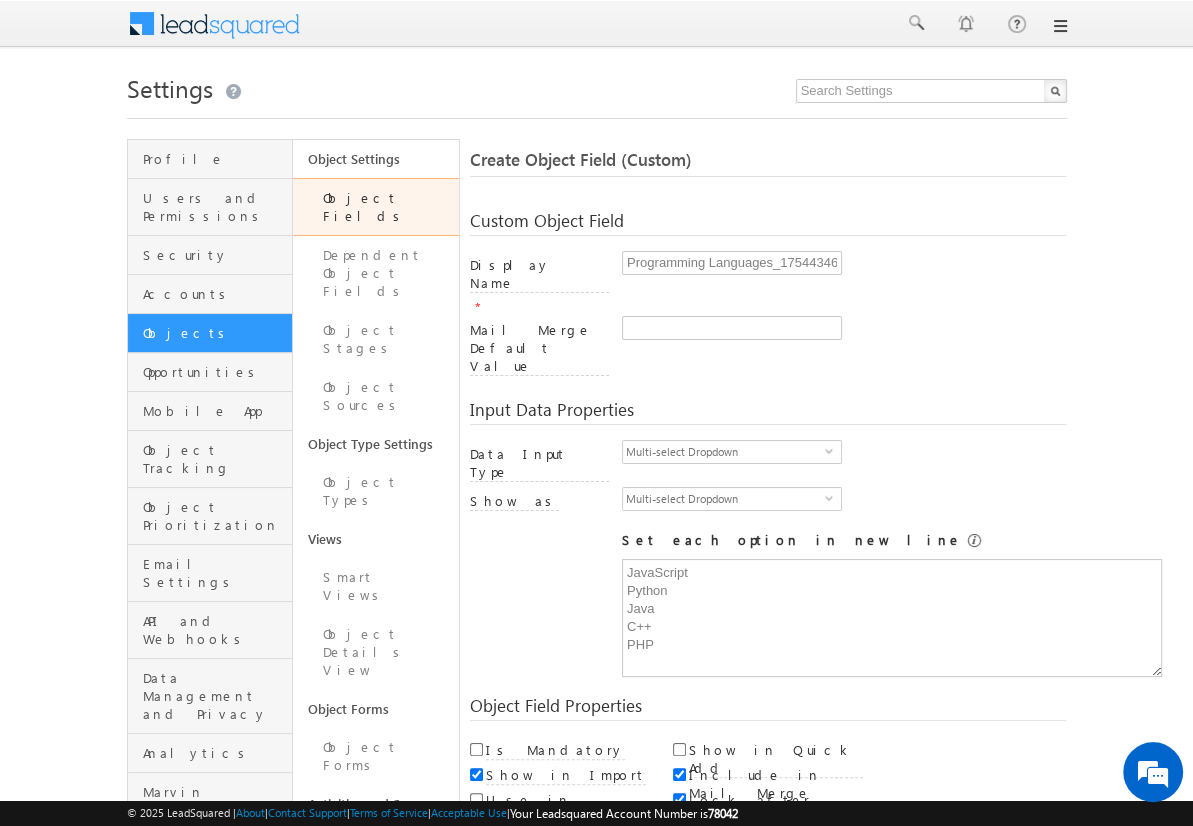 click on "Save and Add New" at bounding box center [548, 865] 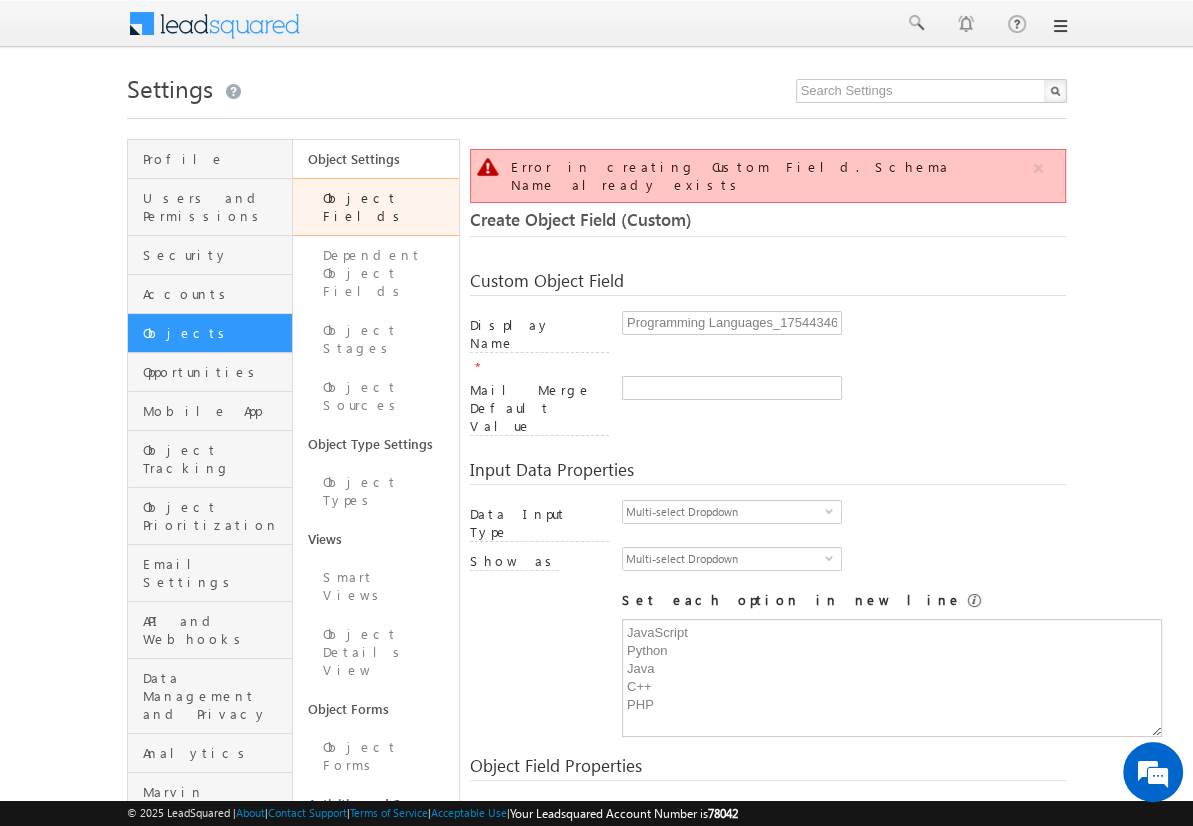 scroll, scrollTop: 149, scrollLeft: 0, axis: vertical 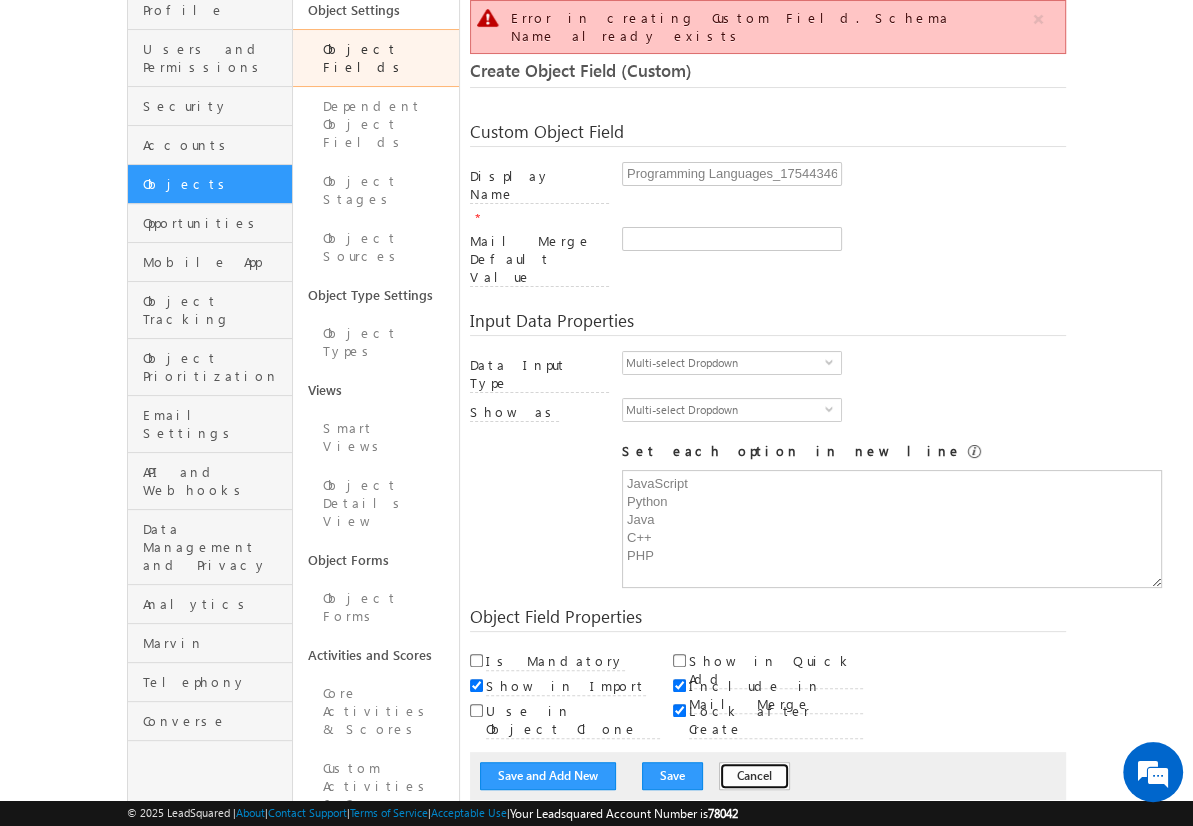 click on "Cancel" at bounding box center (754, 776) 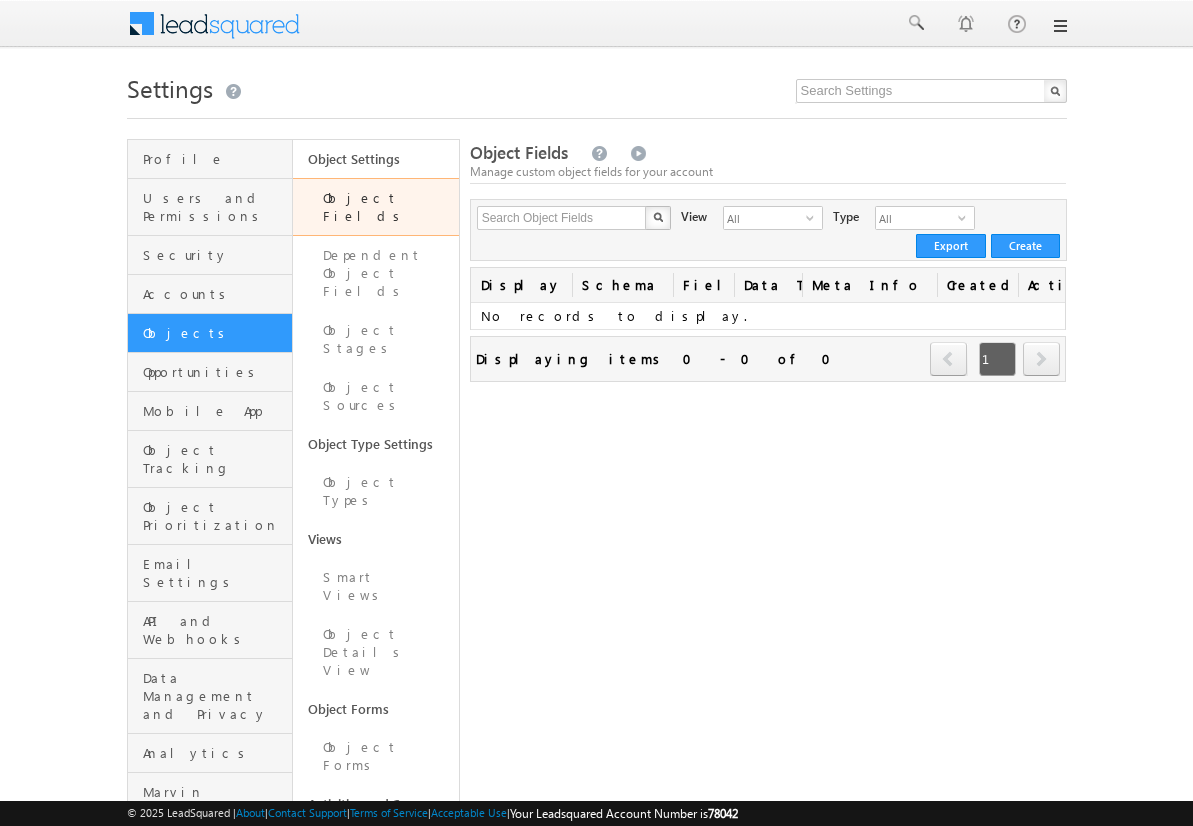 scroll, scrollTop: 0, scrollLeft: 0, axis: both 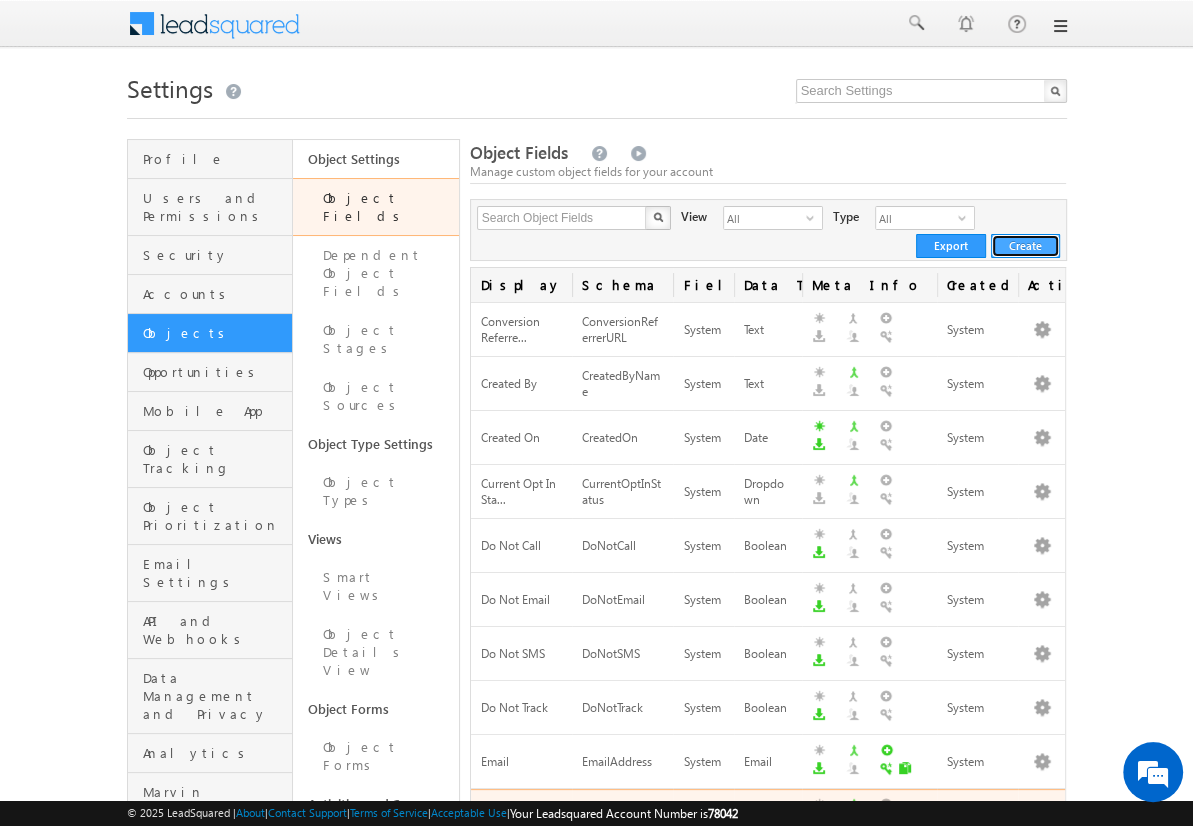 click on "Create" at bounding box center [1025, 246] 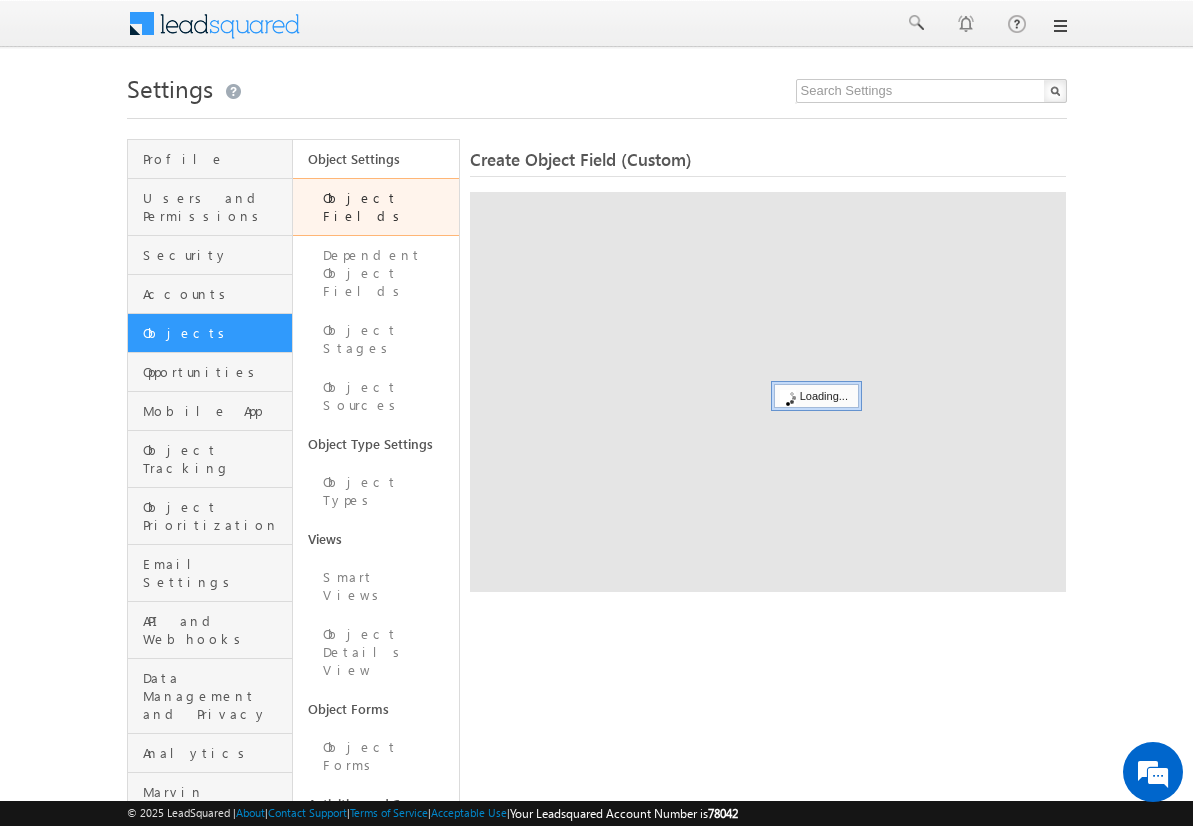 scroll, scrollTop: 0, scrollLeft: 0, axis: both 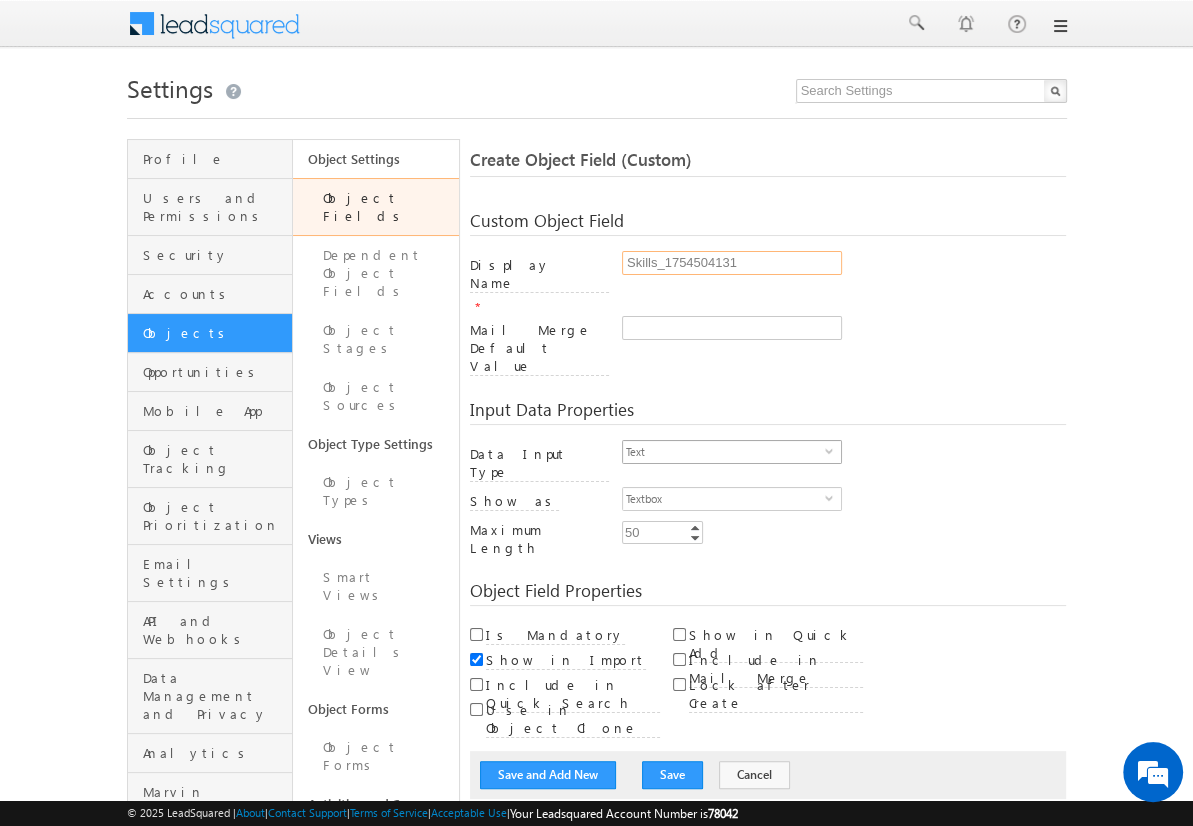 type on "Skills_1754504131" 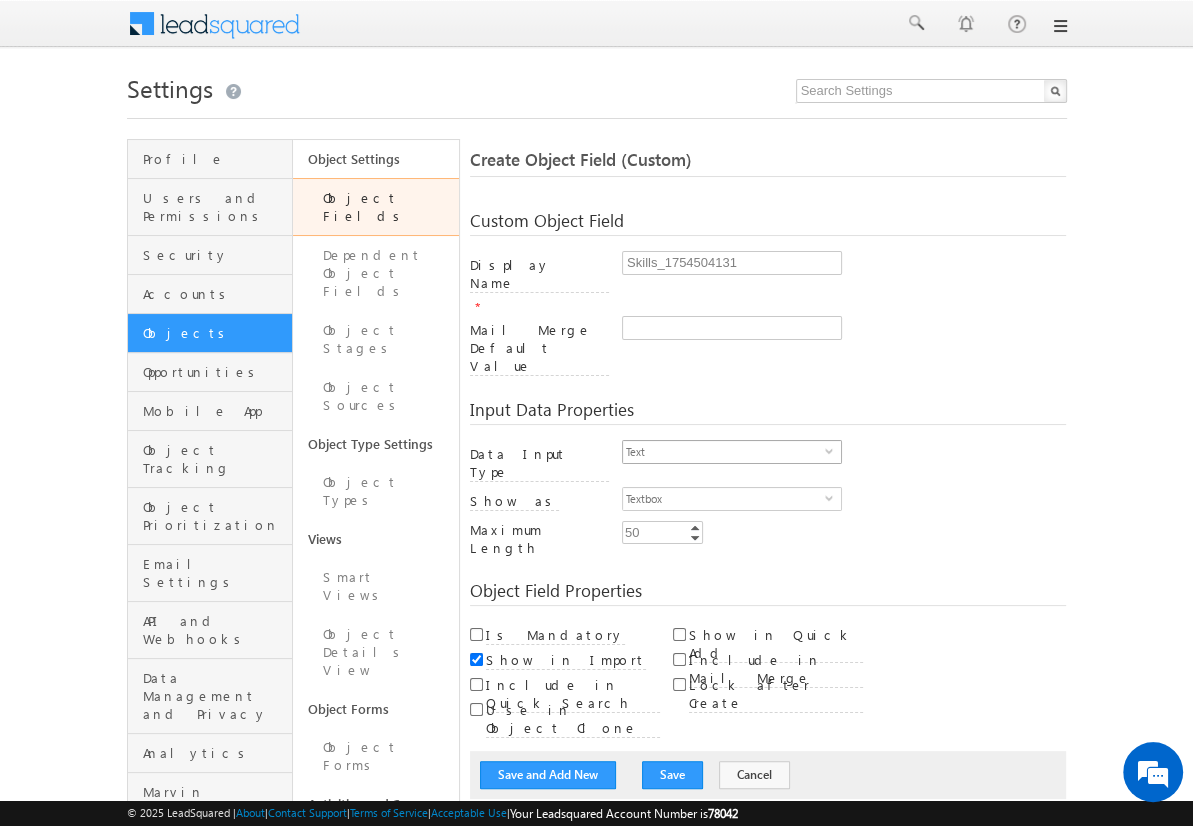 click on "Text" at bounding box center [724, 452] 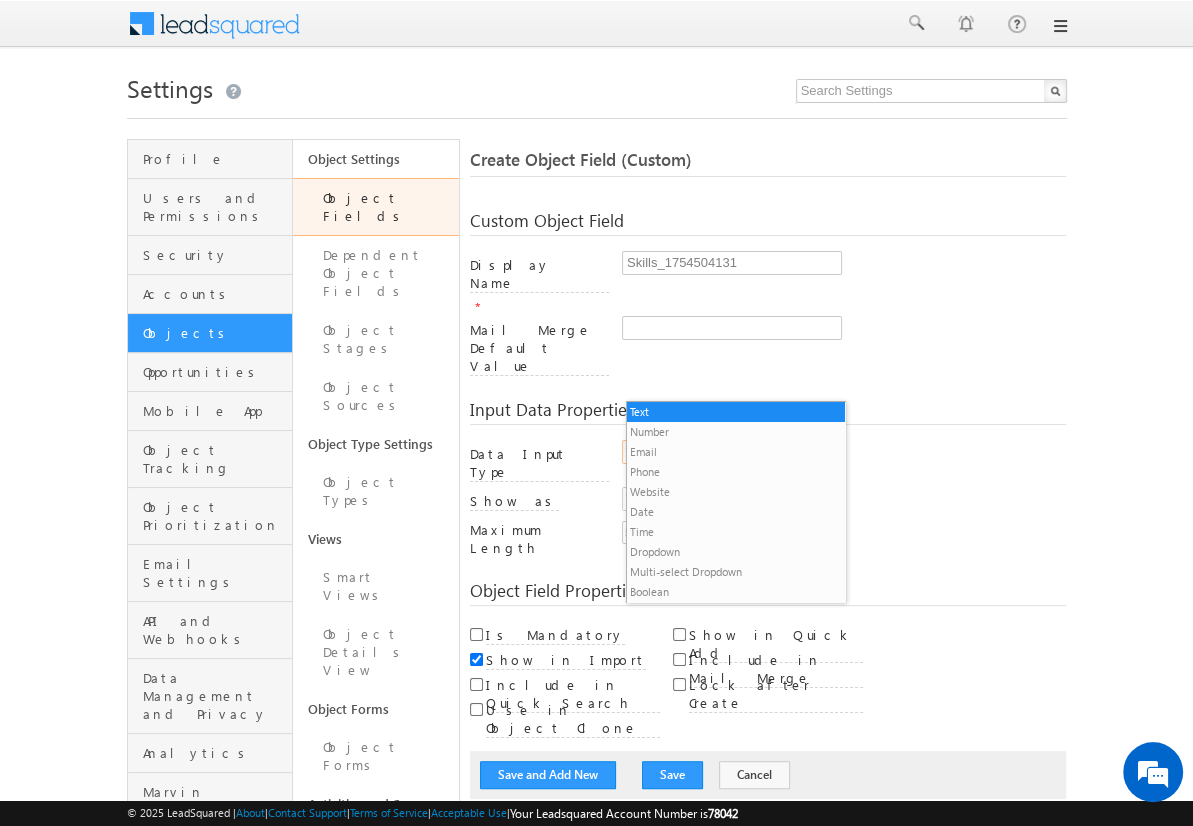 click on "Multi-select Dropdown" at bounding box center (736, 572) 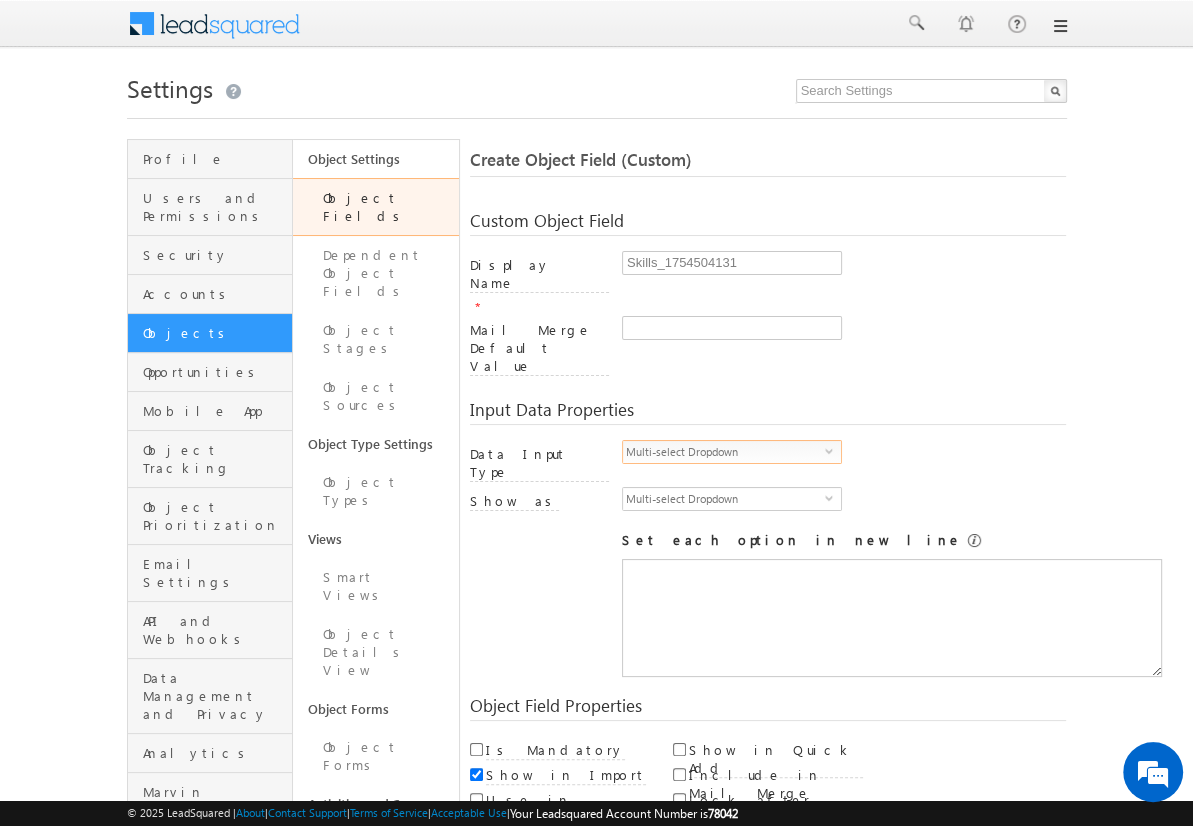 scroll, scrollTop: 0, scrollLeft: 0, axis: both 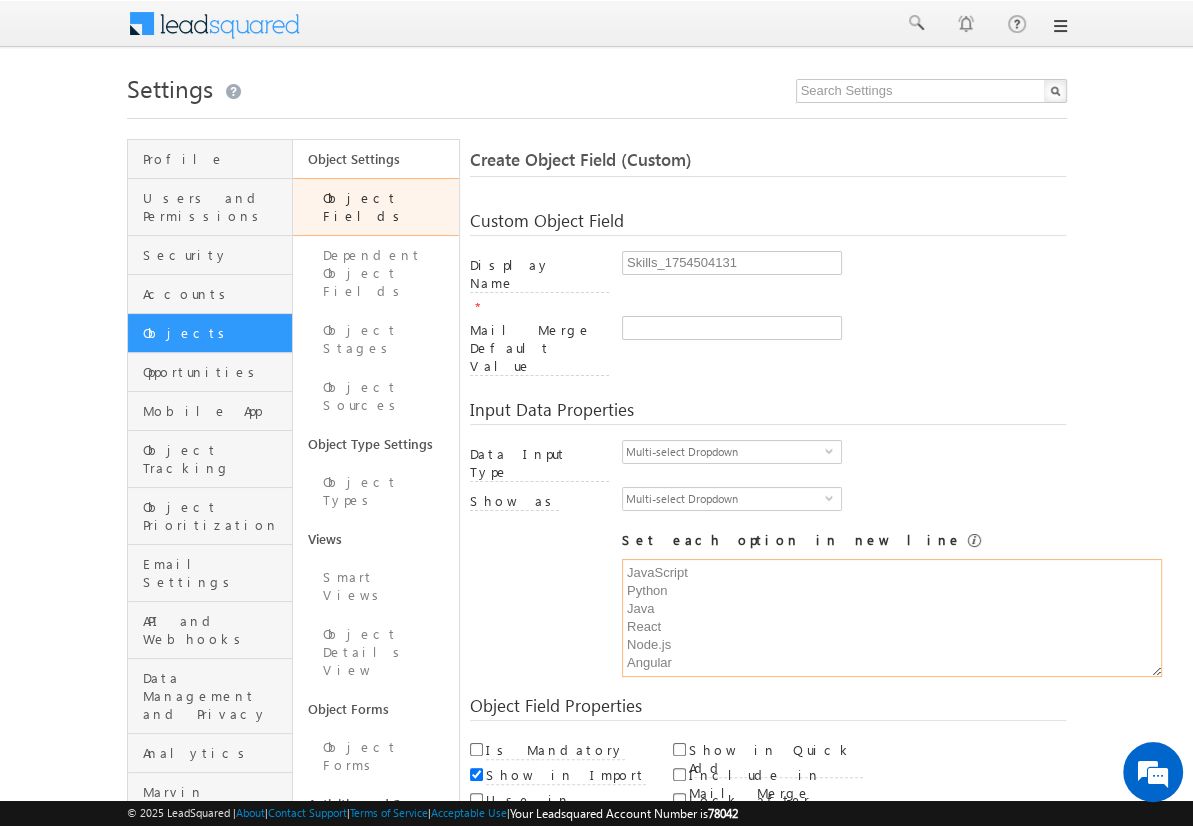 type on "JavaScript
Python
Java
React
Node.js
Angular" 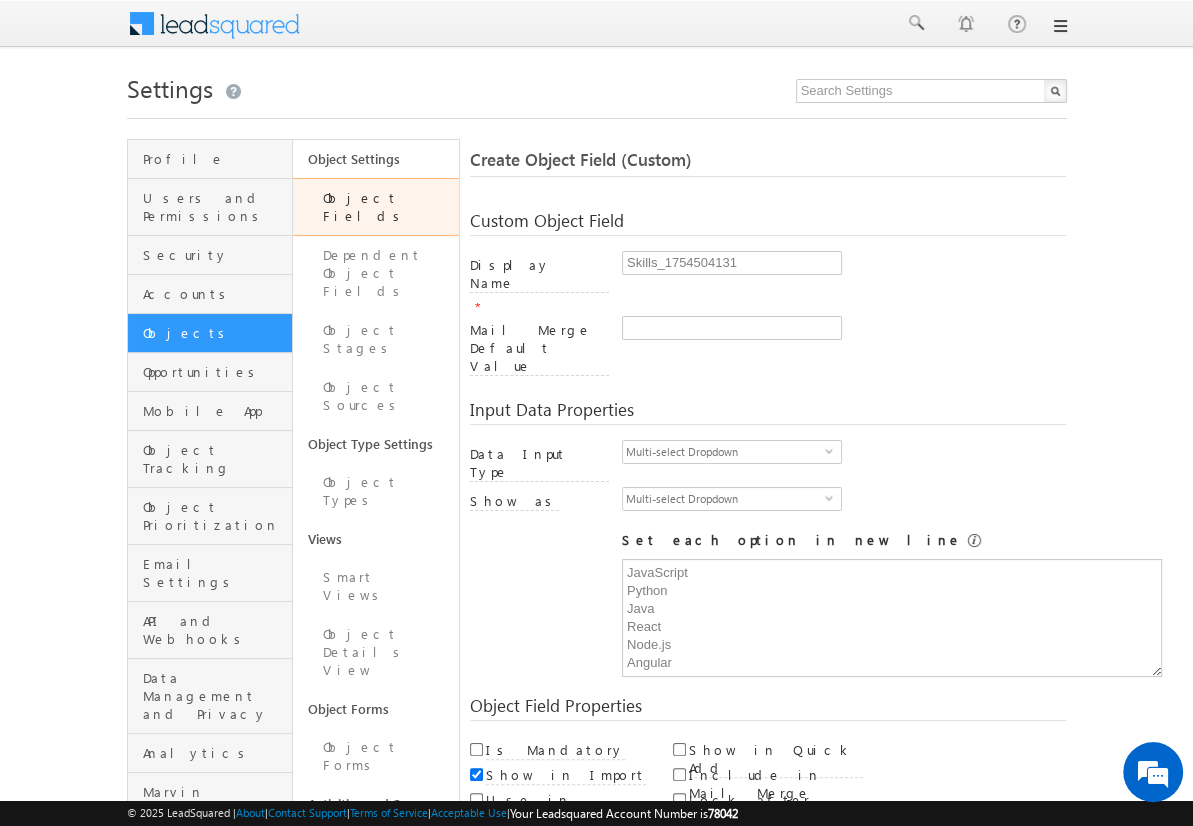 click on "Save and Add New" at bounding box center (548, 865) 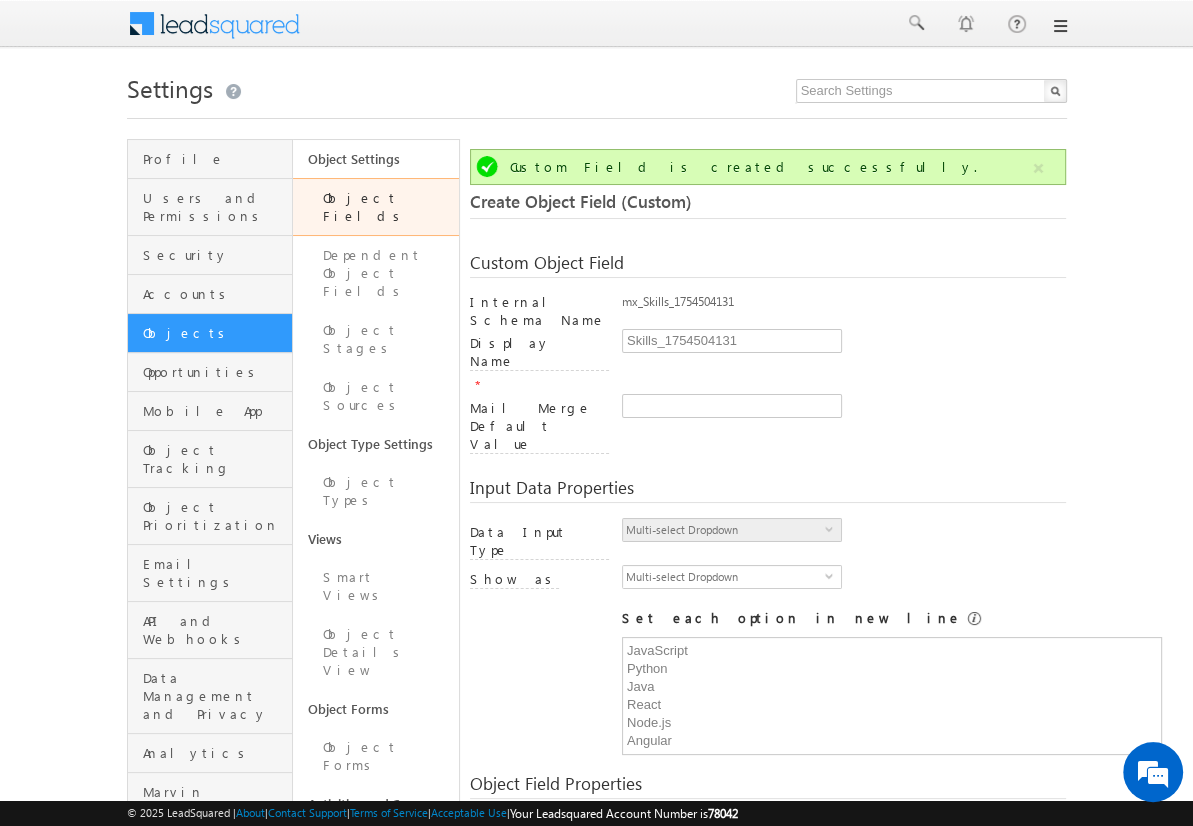 scroll, scrollTop: 149, scrollLeft: 0, axis: vertical 